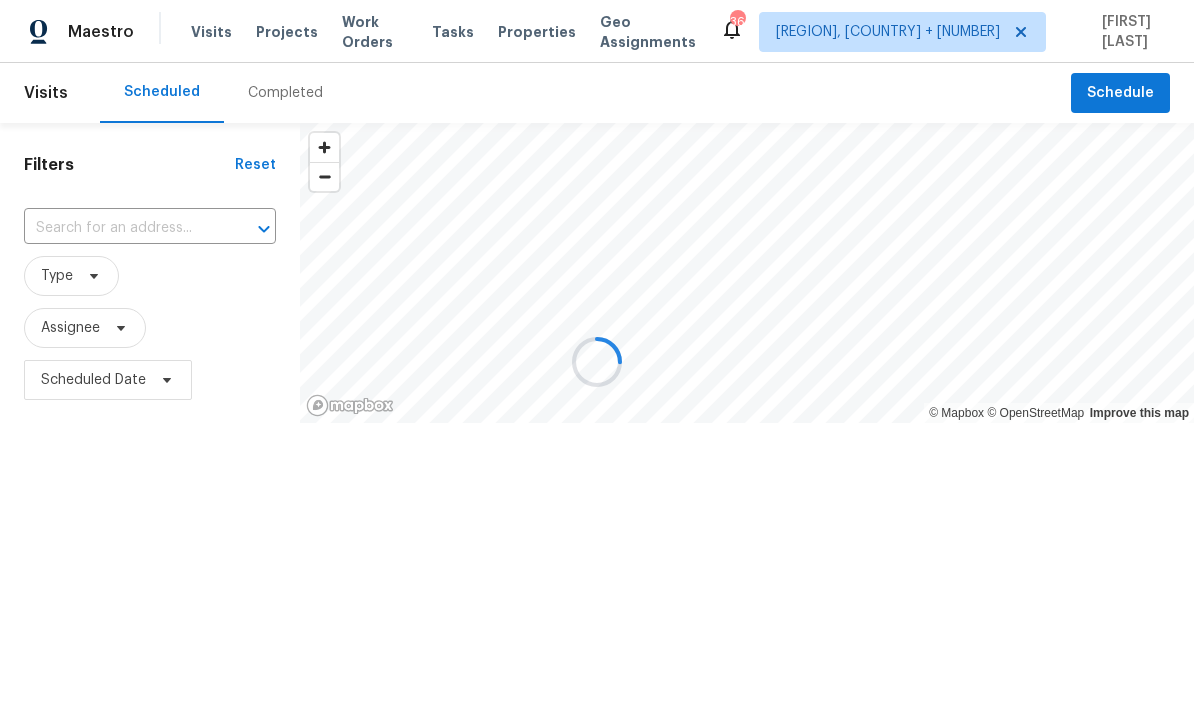 scroll, scrollTop: 0, scrollLeft: 0, axis: both 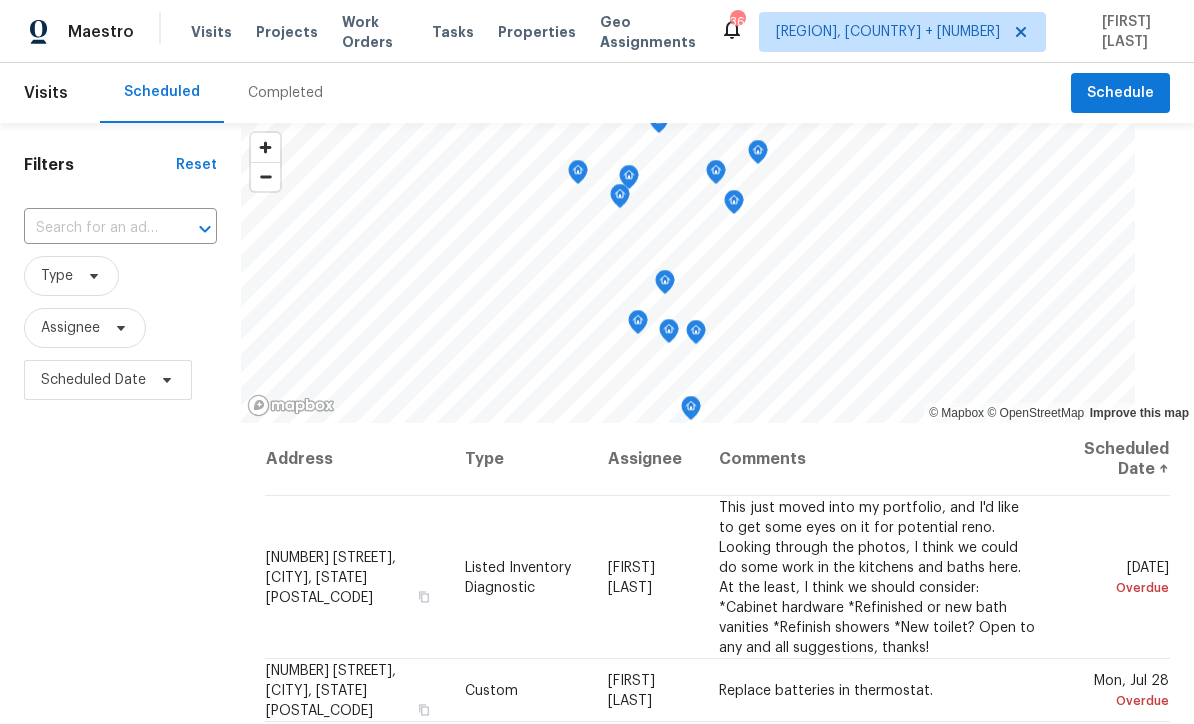 click at bounding box center [92, 228] 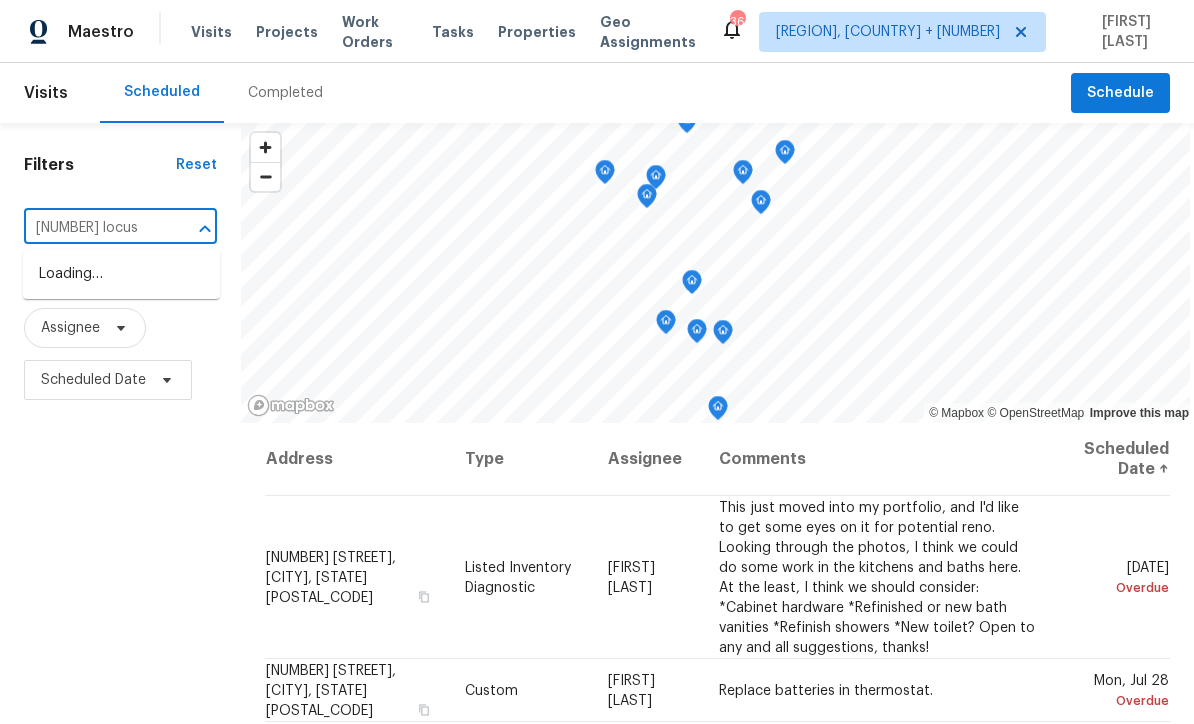 type on "4000 locust" 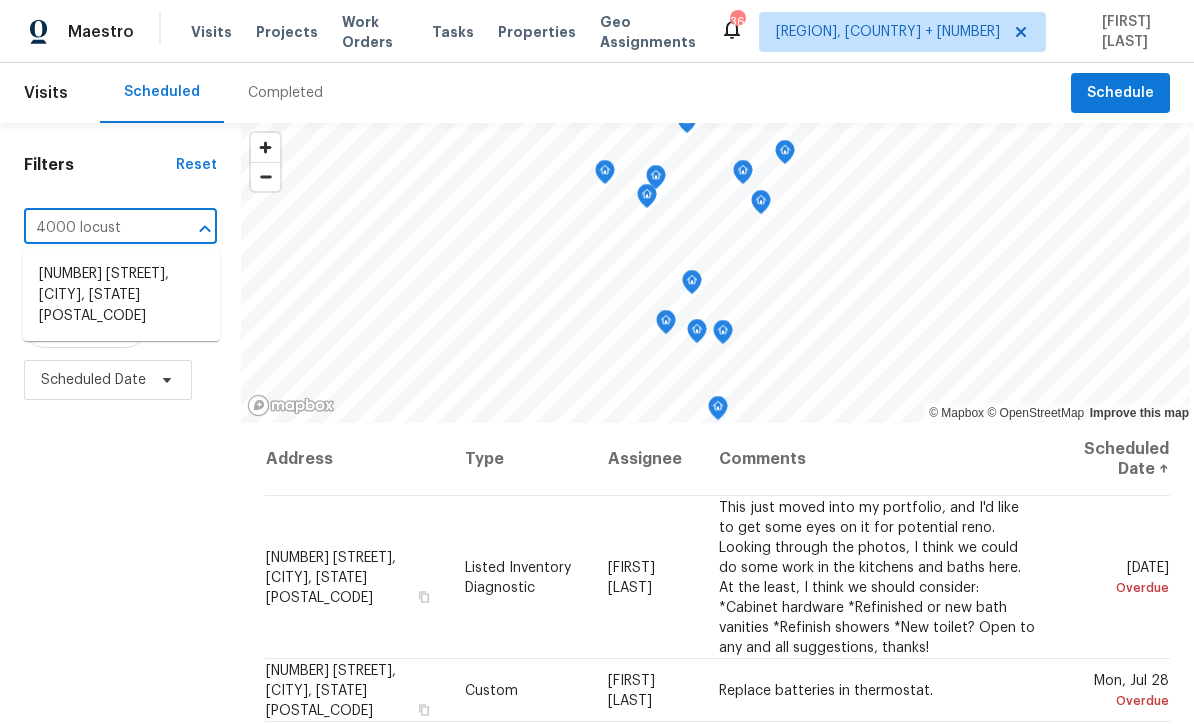 click on "[NUMBER] [STREET], [CITY], [STATE] [POSTAL_CODE]" at bounding box center [121, 295] 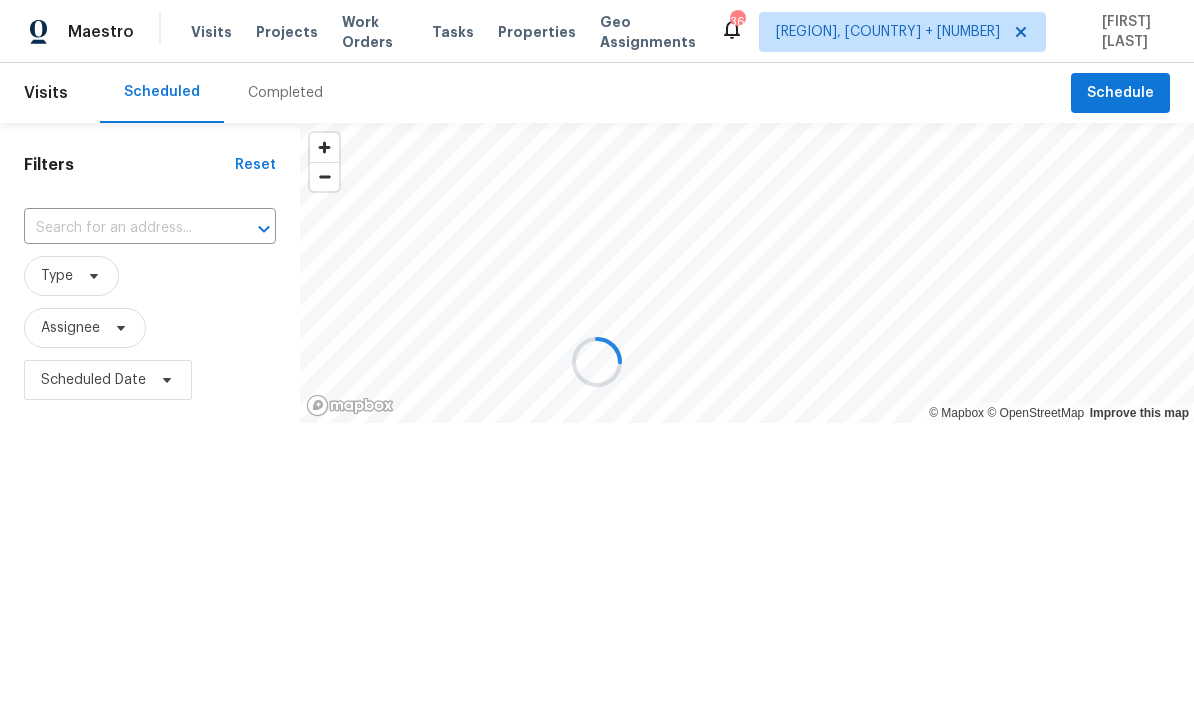 type on "[NUMBER] [STREET], [CITY], [STATE] [POSTAL_CODE]" 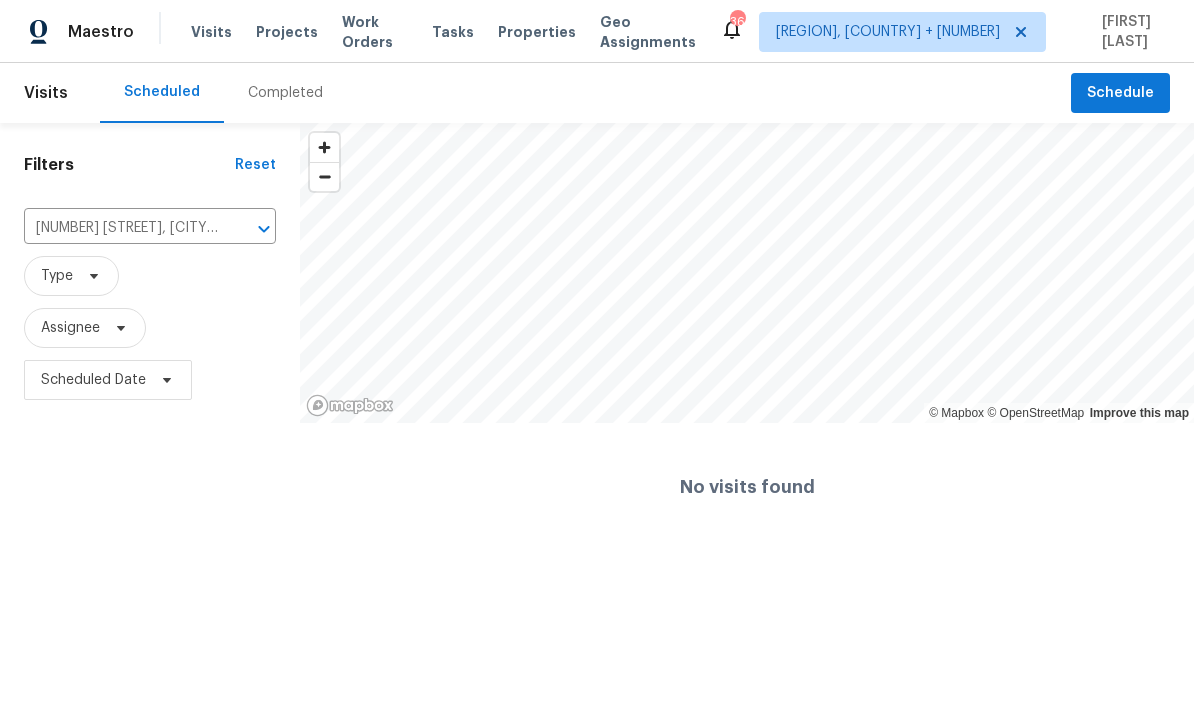 click on "Projects" at bounding box center [287, 32] 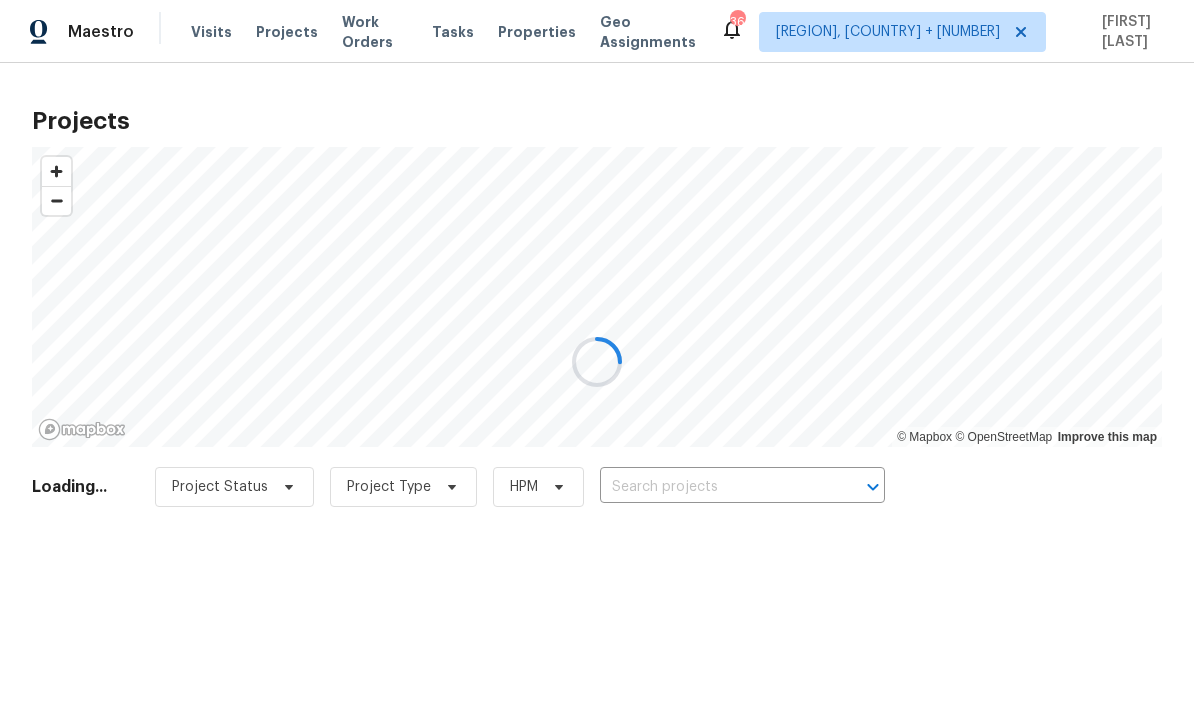 click at bounding box center (597, 362) 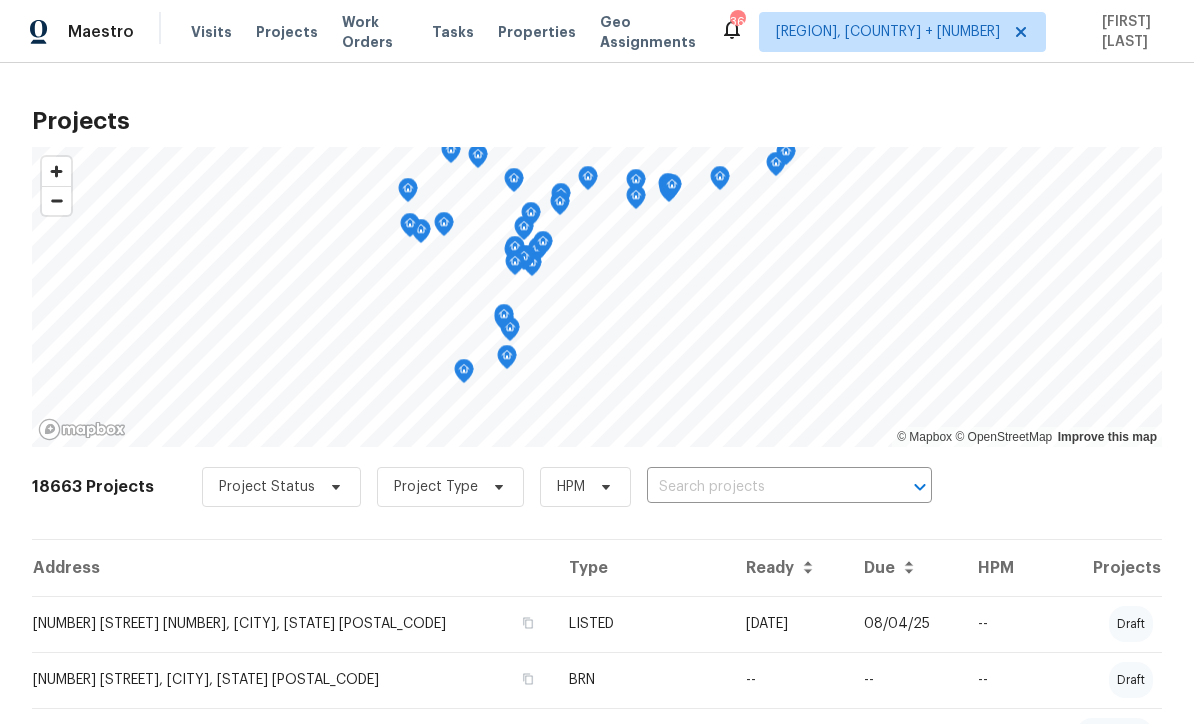 click at bounding box center [761, 487] 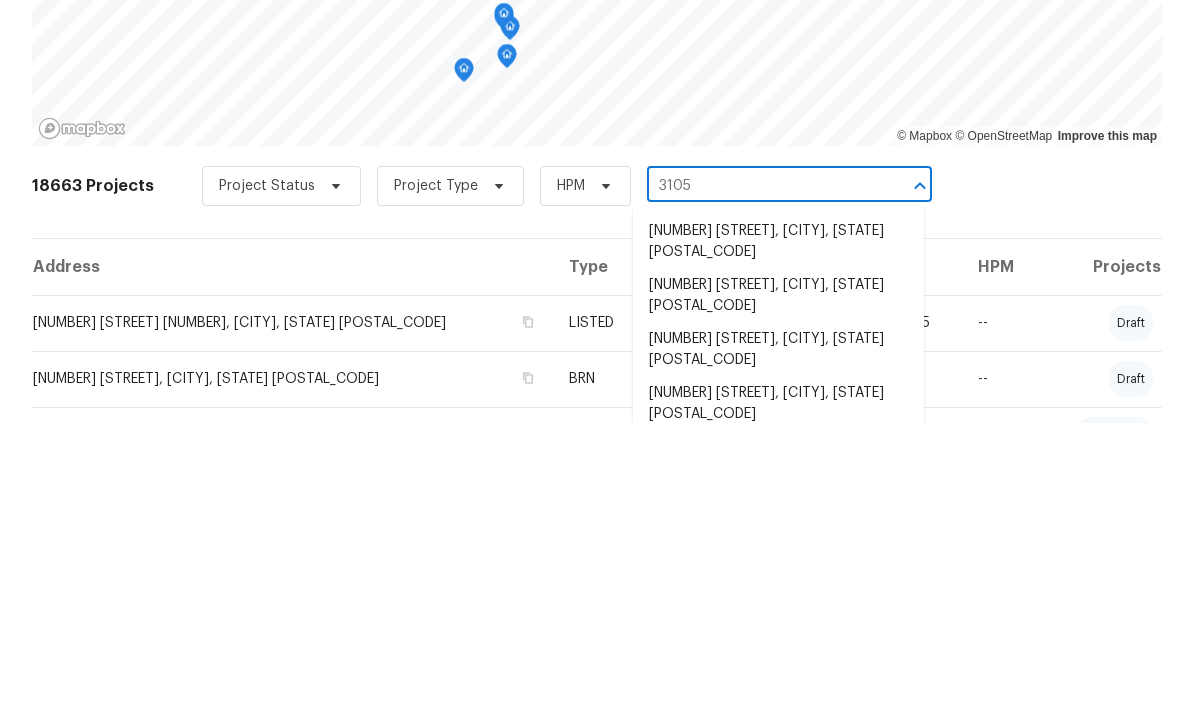 type on "3105 4" 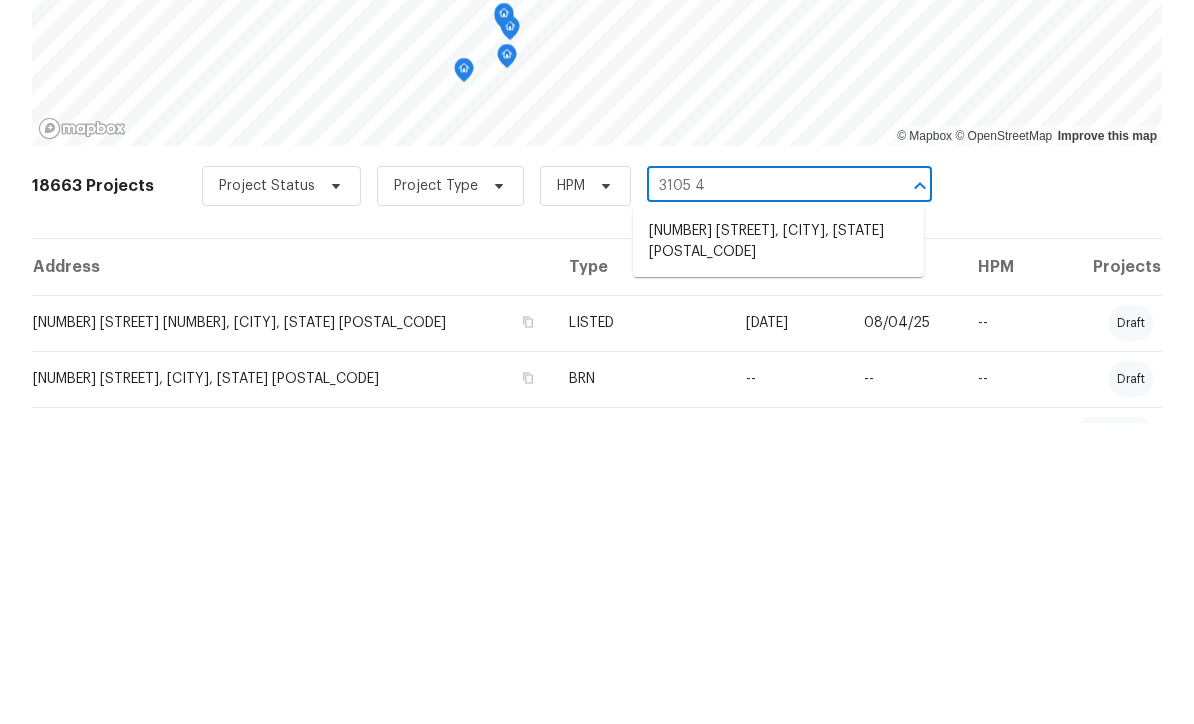 click on "[NUMBER] [STREET], [CITY], [STATE] [POSTAL_CODE]" at bounding box center (778, 543) 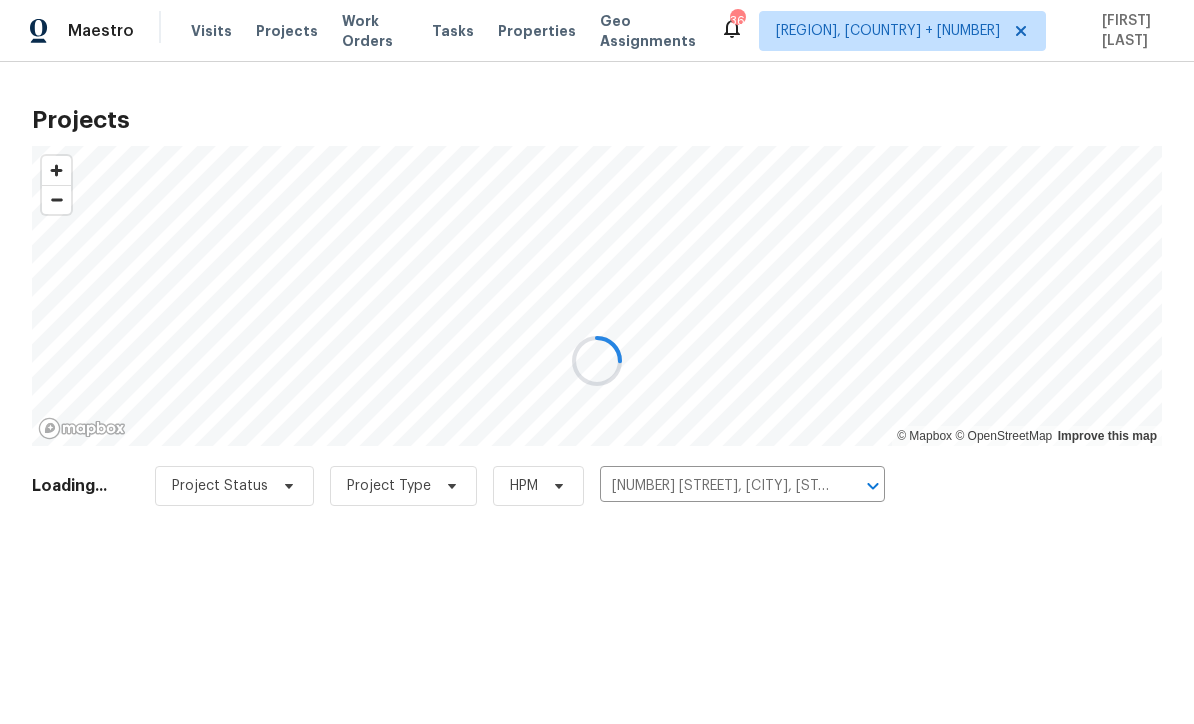 scroll, scrollTop: 1, scrollLeft: 0, axis: vertical 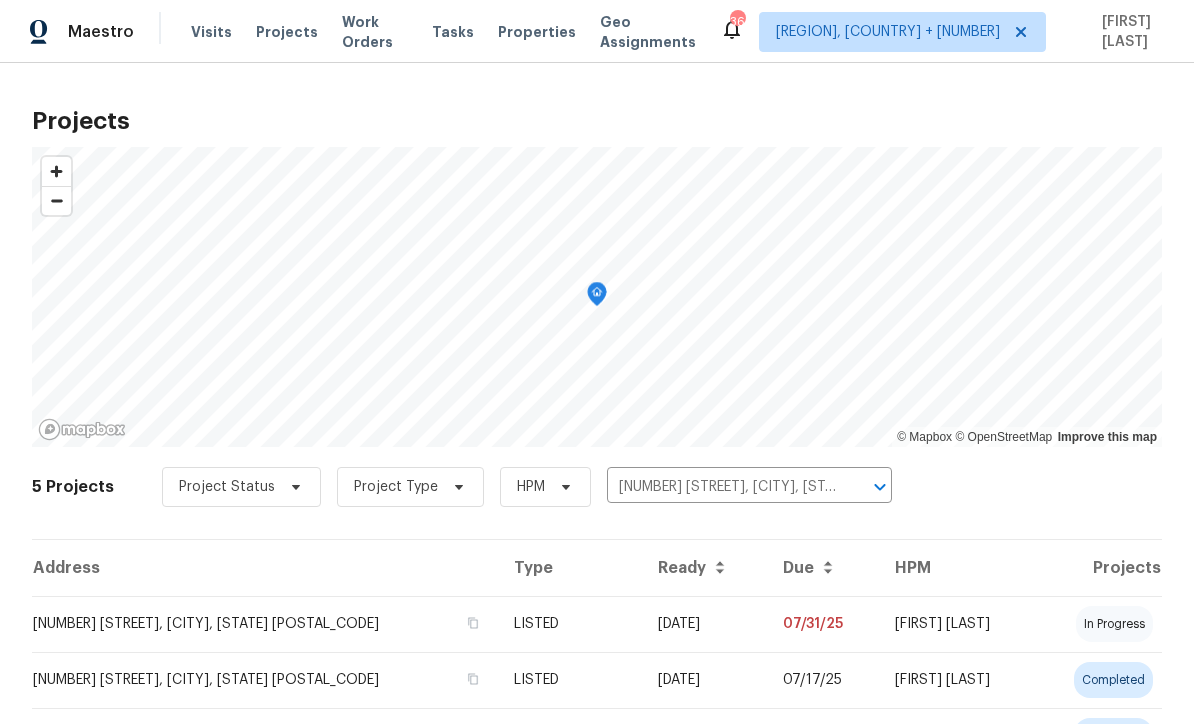 click on "[DATE]" at bounding box center [704, 624] 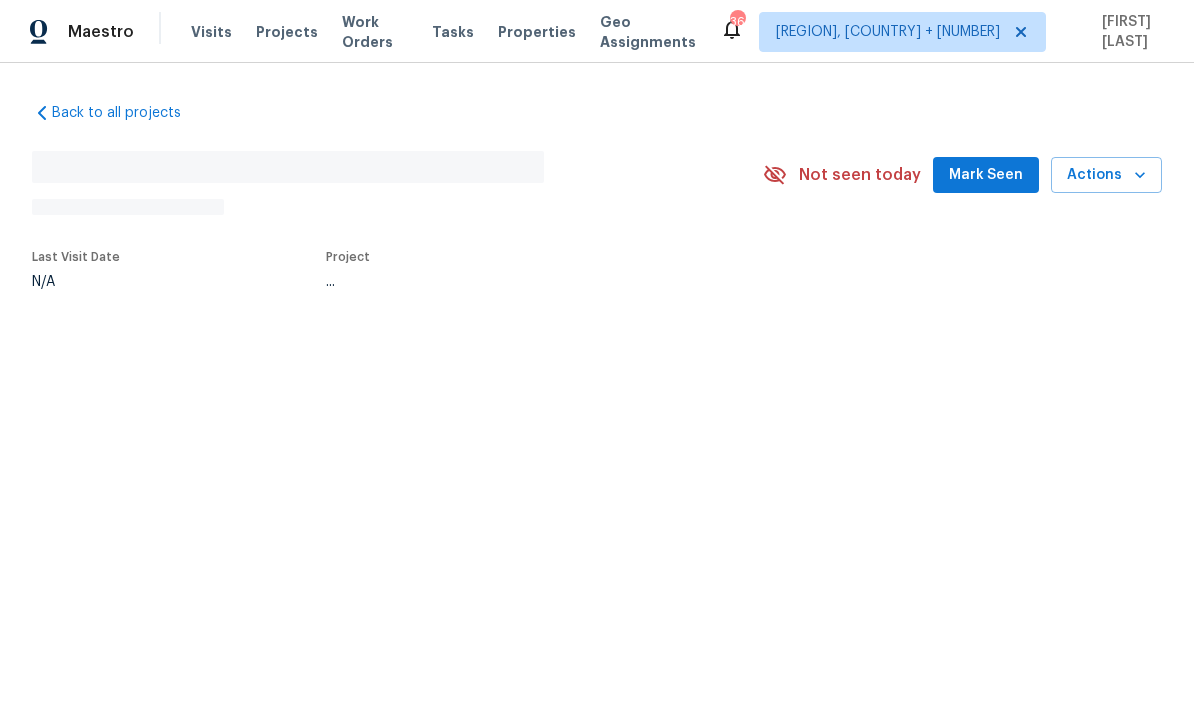 scroll, scrollTop: 0, scrollLeft: 0, axis: both 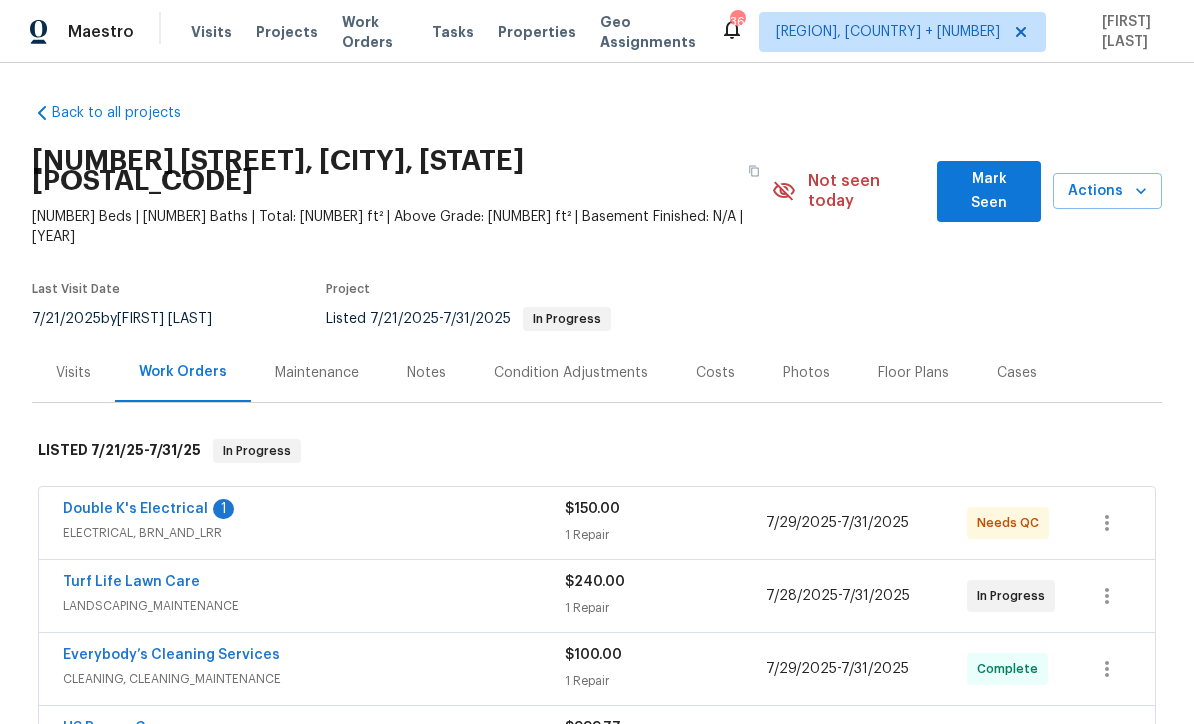click on "Double K's Electrical" at bounding box center [135, 509] 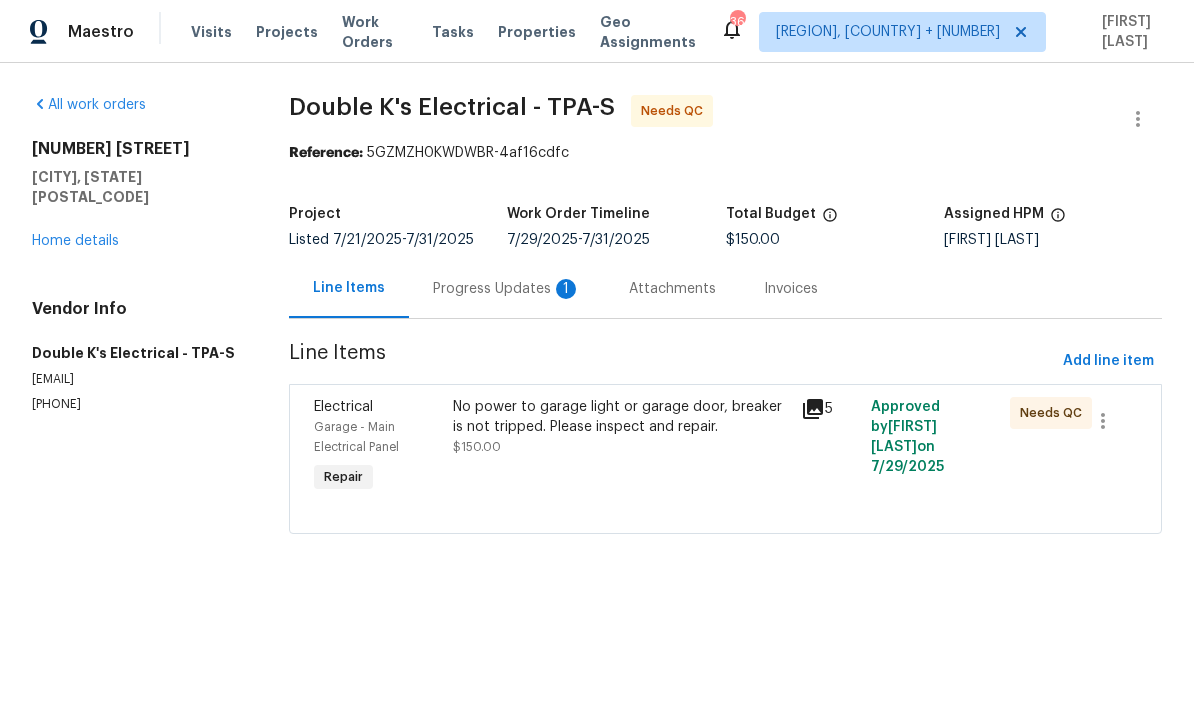 click on "No power to garage light or garage door, breaker is not tripped. Please inspect and repair. $150.00" at bounding box center (621, 447) 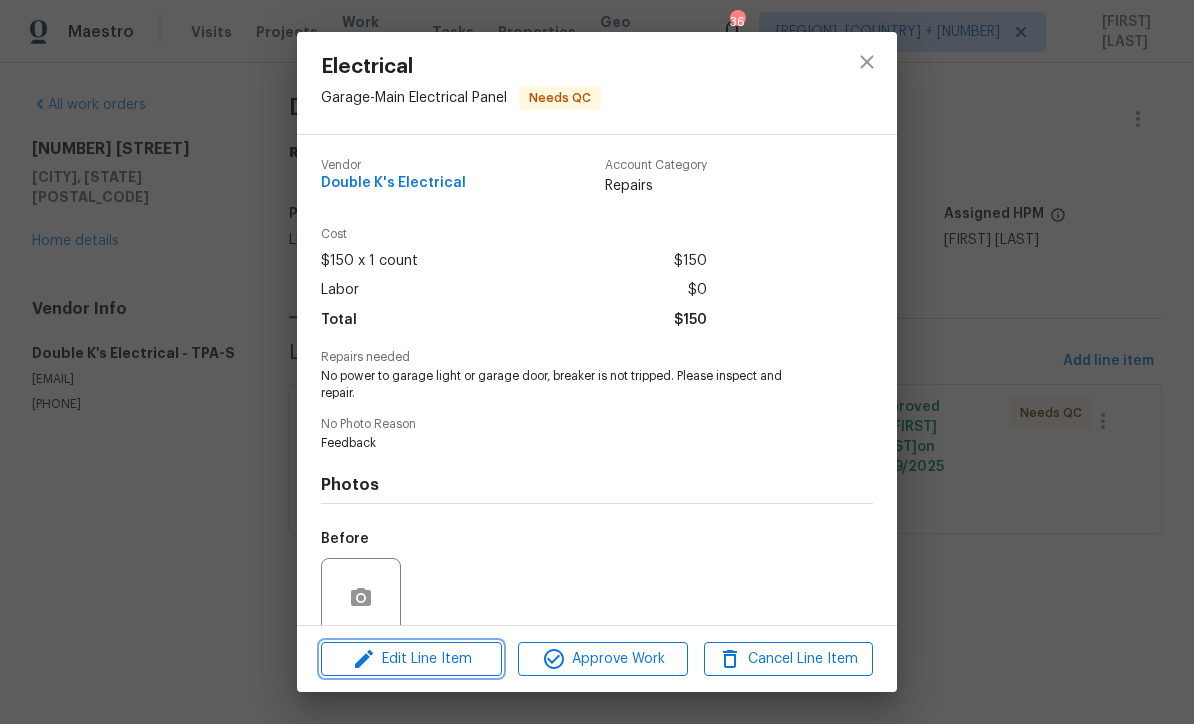 click on "Edit Line Item" at bounding box center [411, 659] 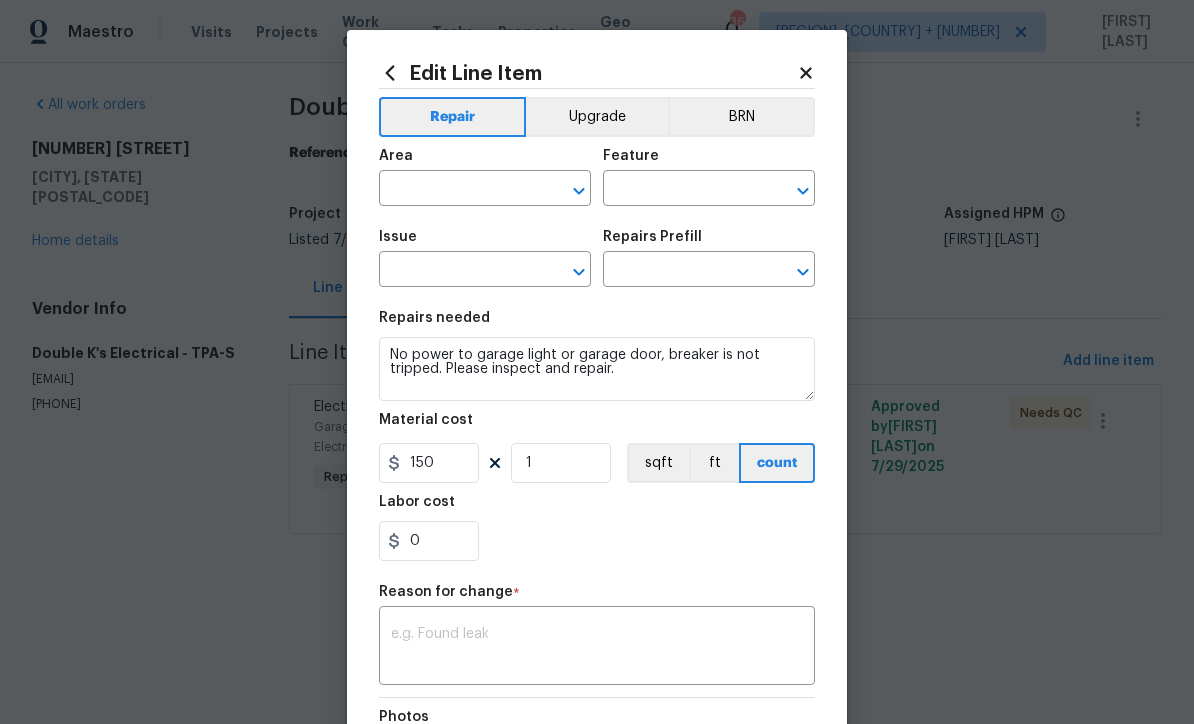 type on "Garage" 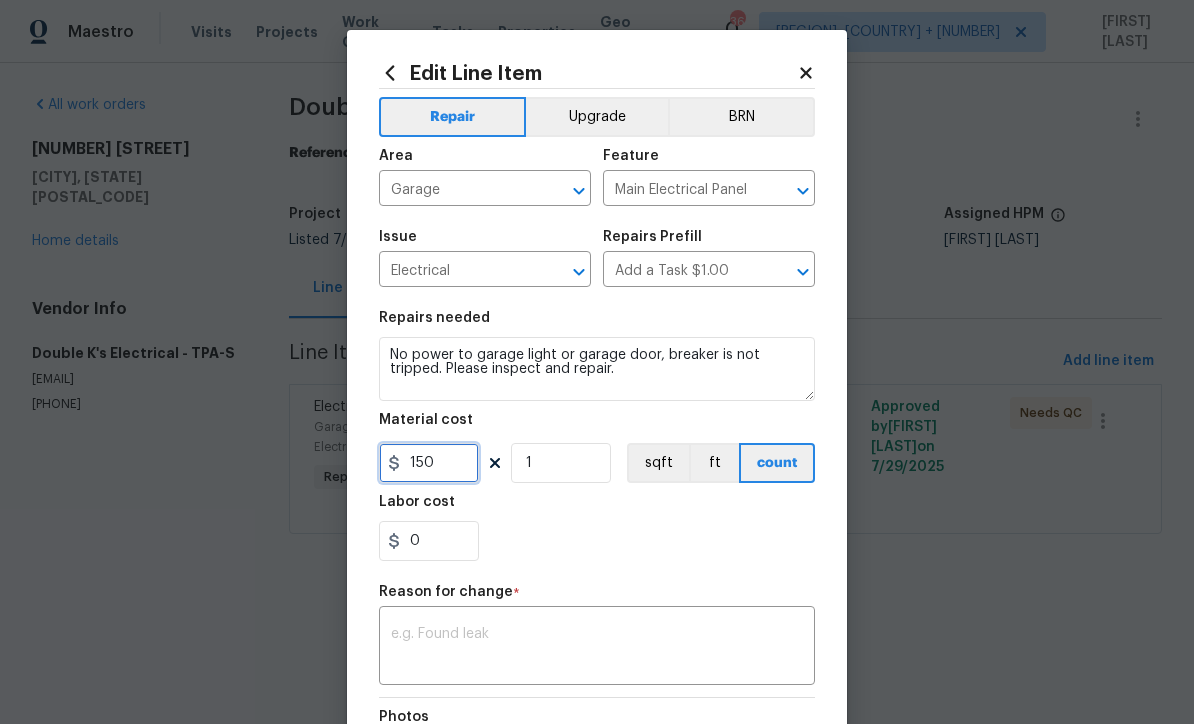 click on "150" at bounding box center [429, 463] 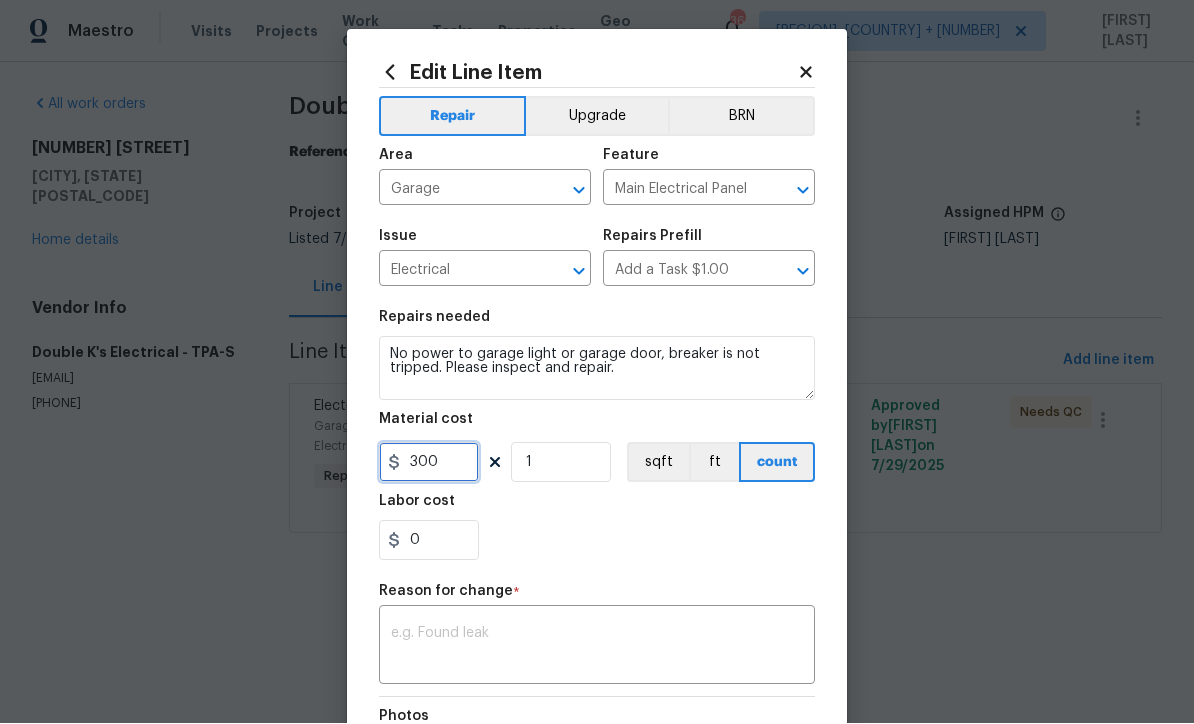 type on "300" 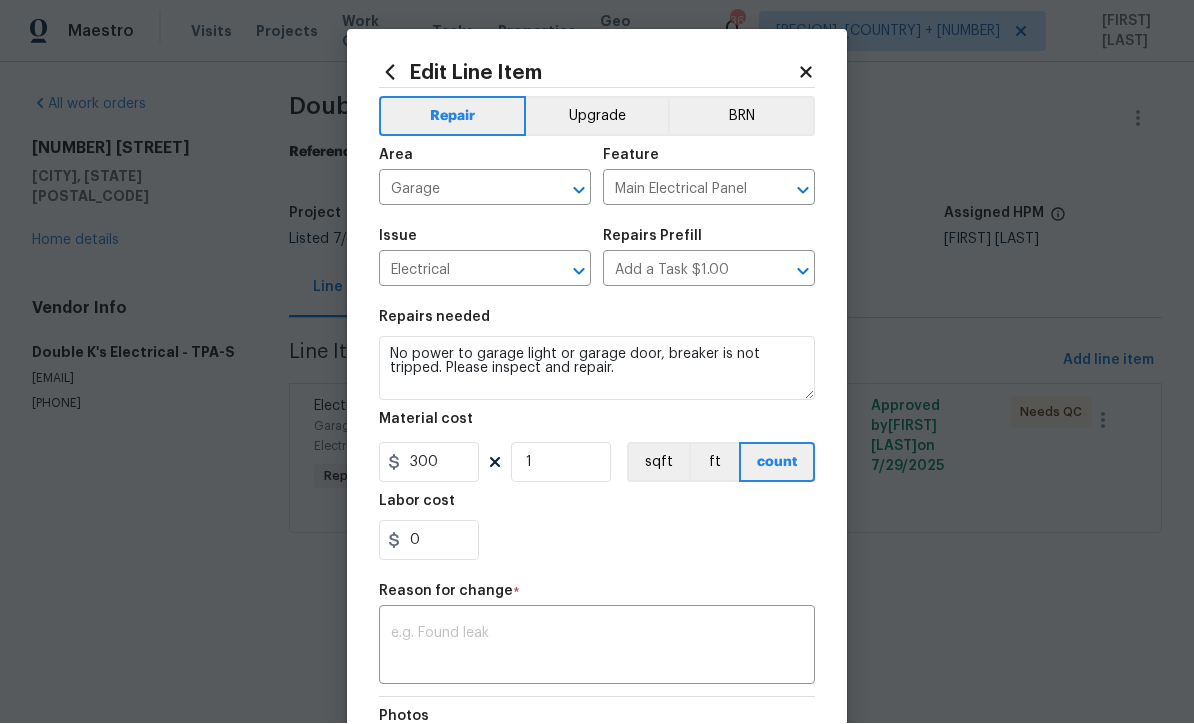 click at bounding box center [597, 648] 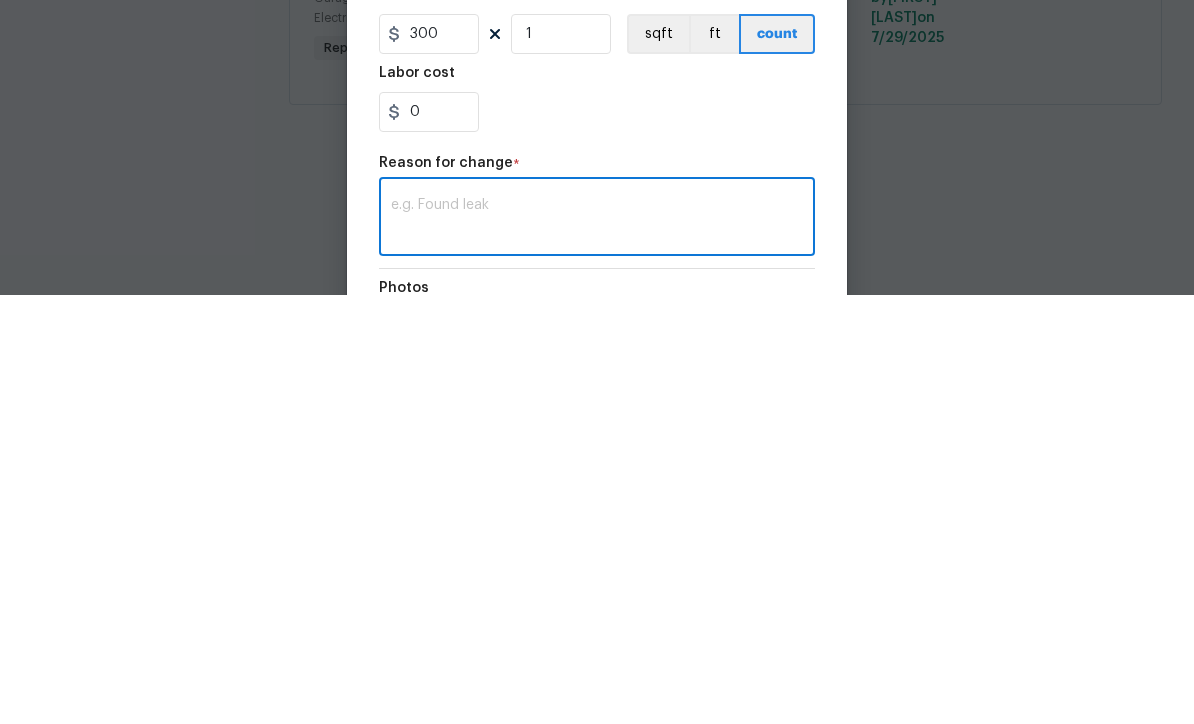 scroll, scrollTop: 1, scrollLeft: 0, axis: vertical 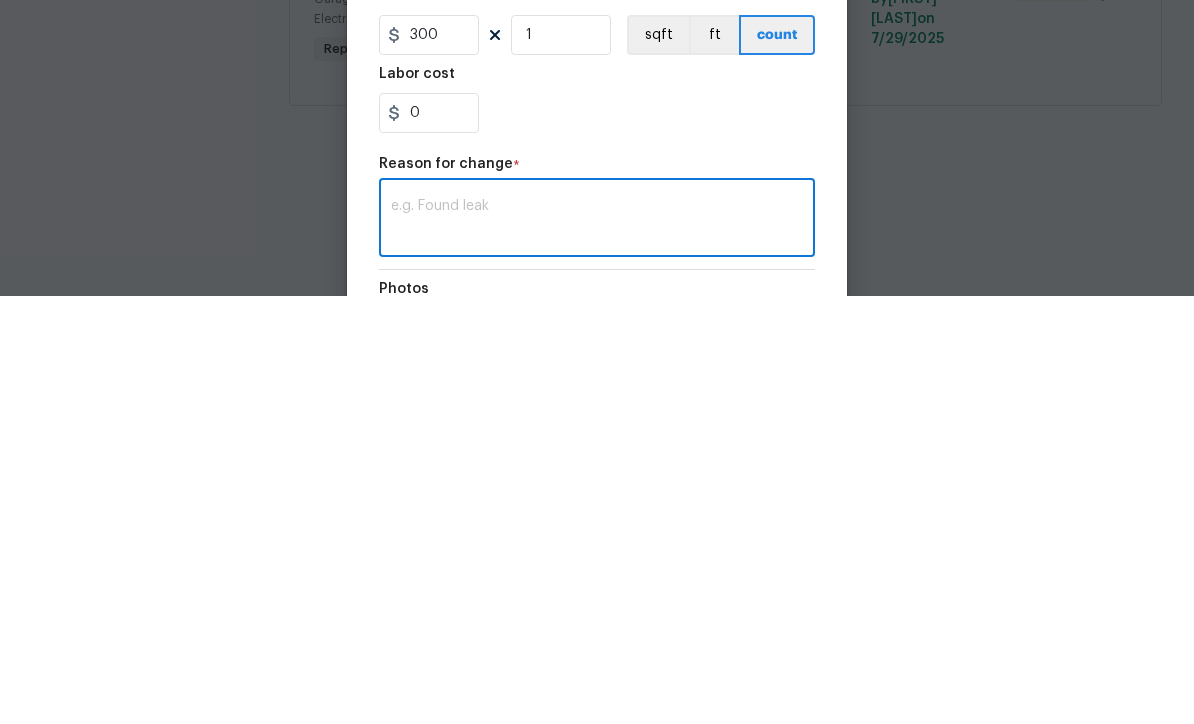 paste on "Job is completed troubleshooted and repair garbage door and light power and also added gfci in garage $300 extended trip" 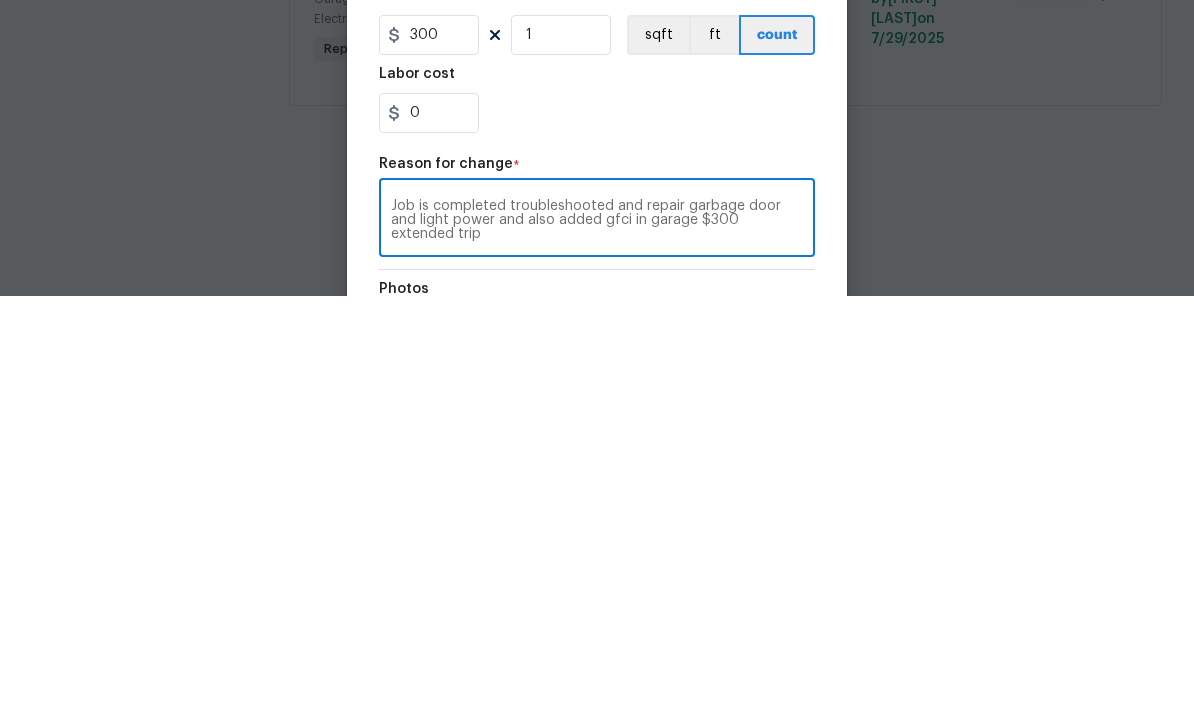 scroll, scrollTop: 0, scrollLeft: 0, axis: both 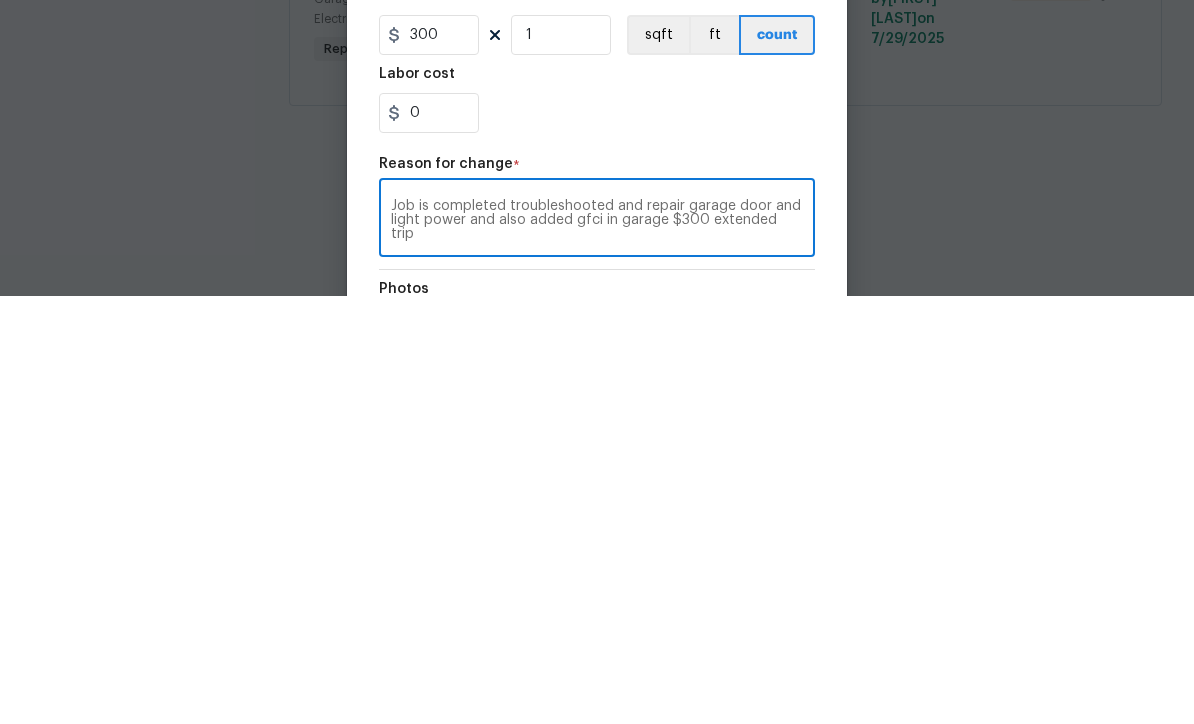 click on "Job is completed troubleshooted and repair garage door and light power and also added gfci in garage $300 extended trip" at bounding box center (597, 648) 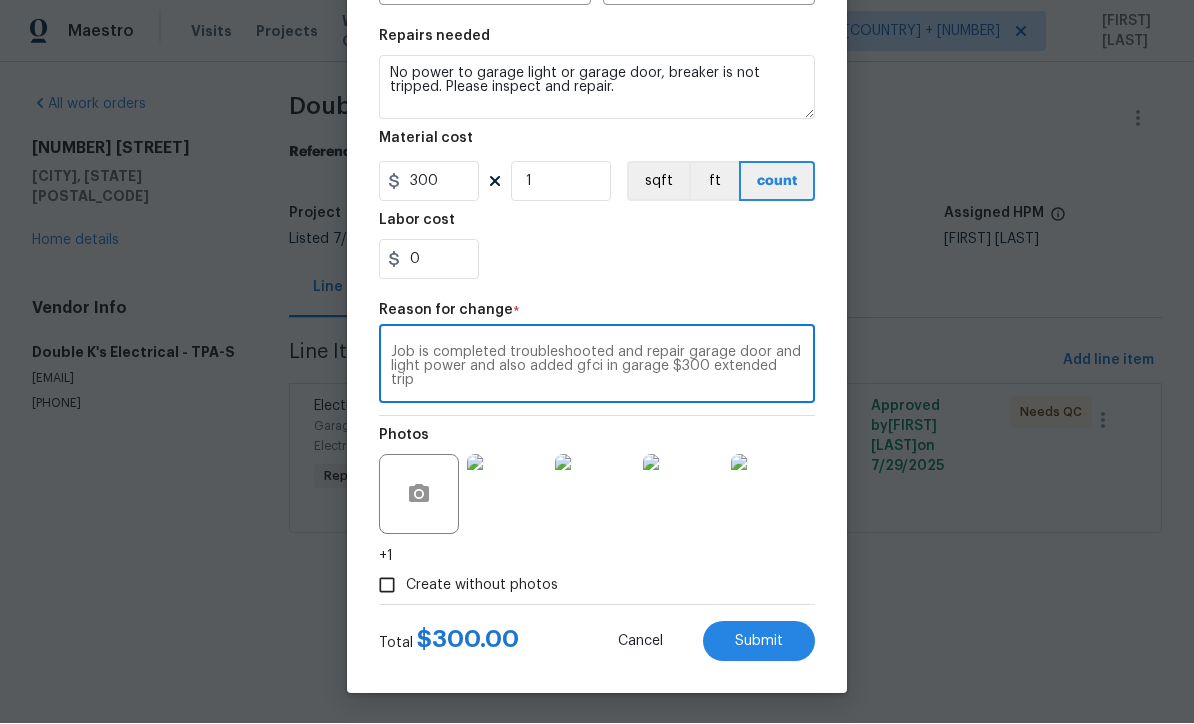 type on "Job is completed troubleshooted and repair garage door and light power and also added gfci in garage $300 extended trip" 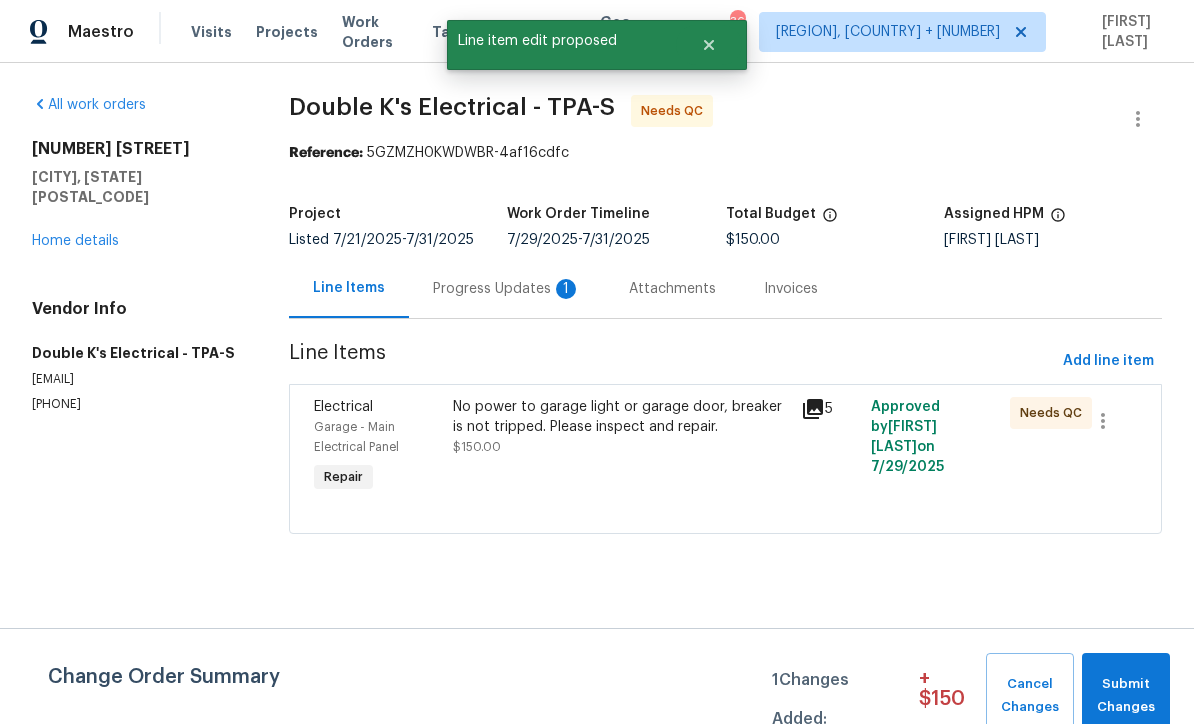 scroll, scrollTop: 0, scrollLeft: 0, axis: both 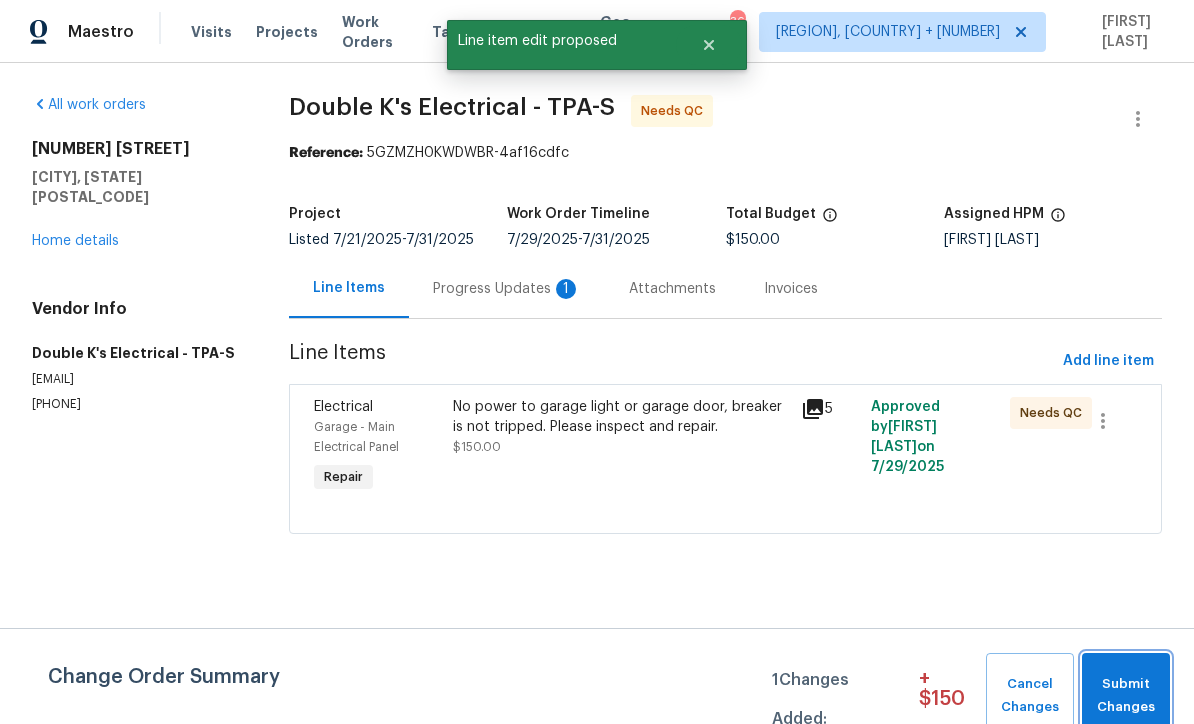 click on "Submit Changes" at bounding box center [1126, 696] 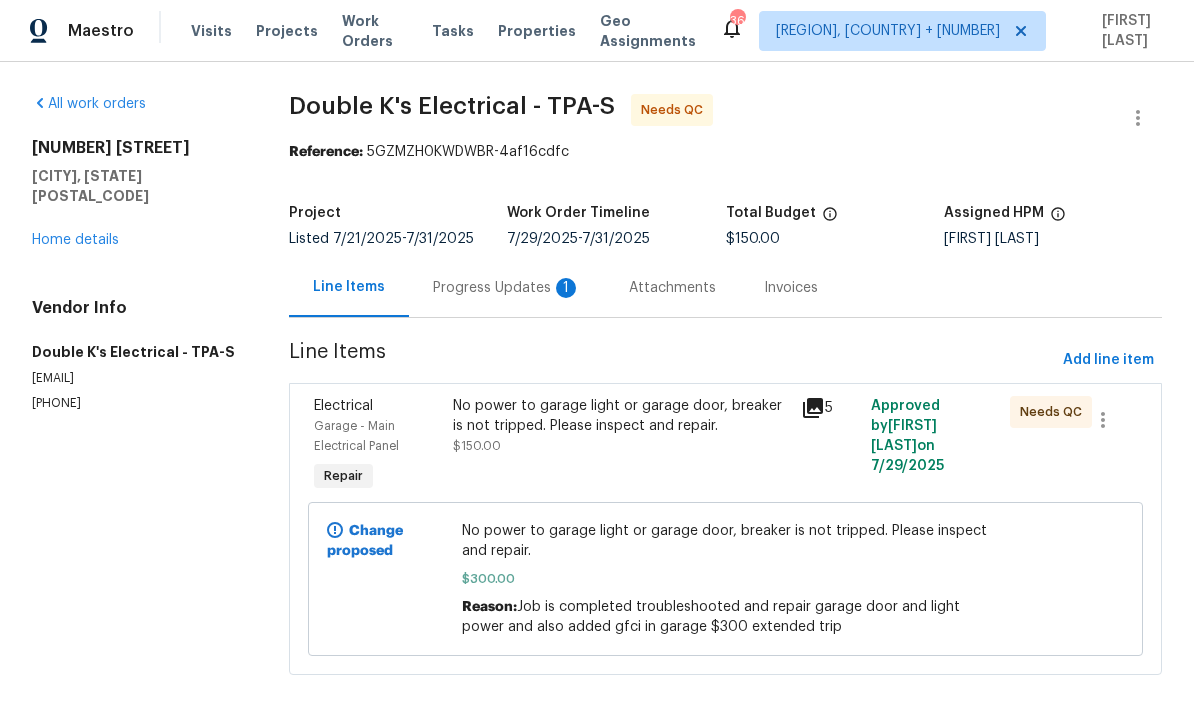 scroll, scrollTop: 3, scrollLeft: 0, axis: vertical 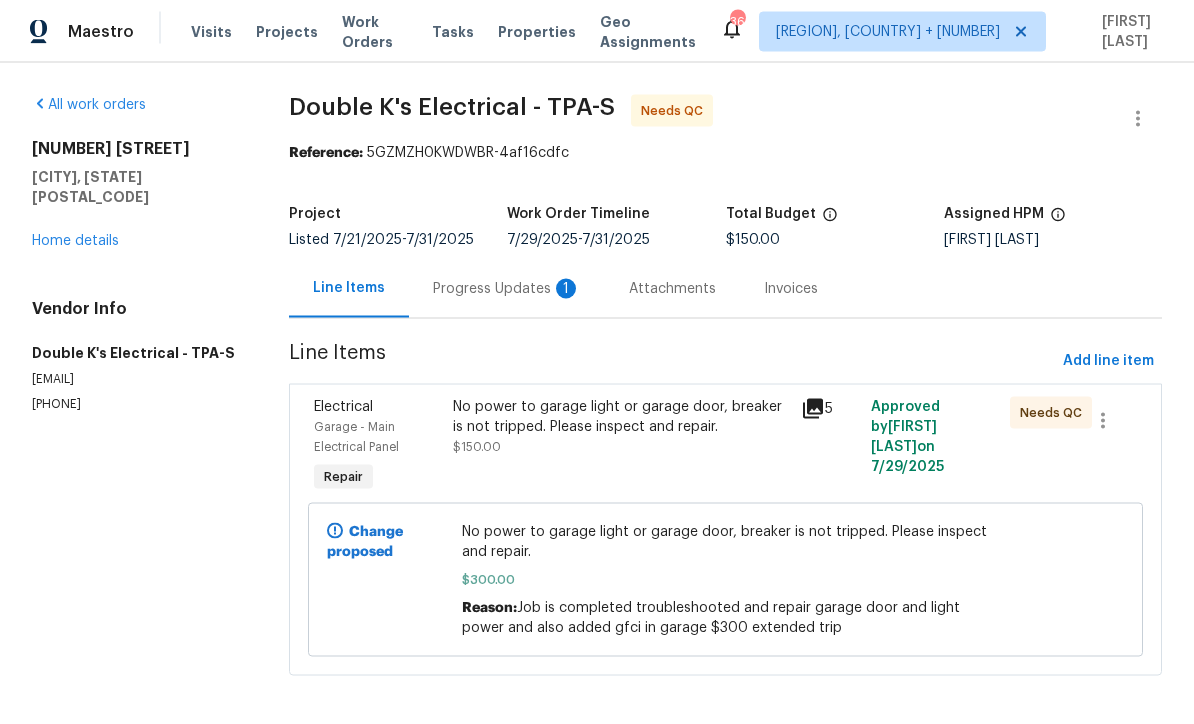 click on "Progress Updates 1" at bounding box center [507, 288] 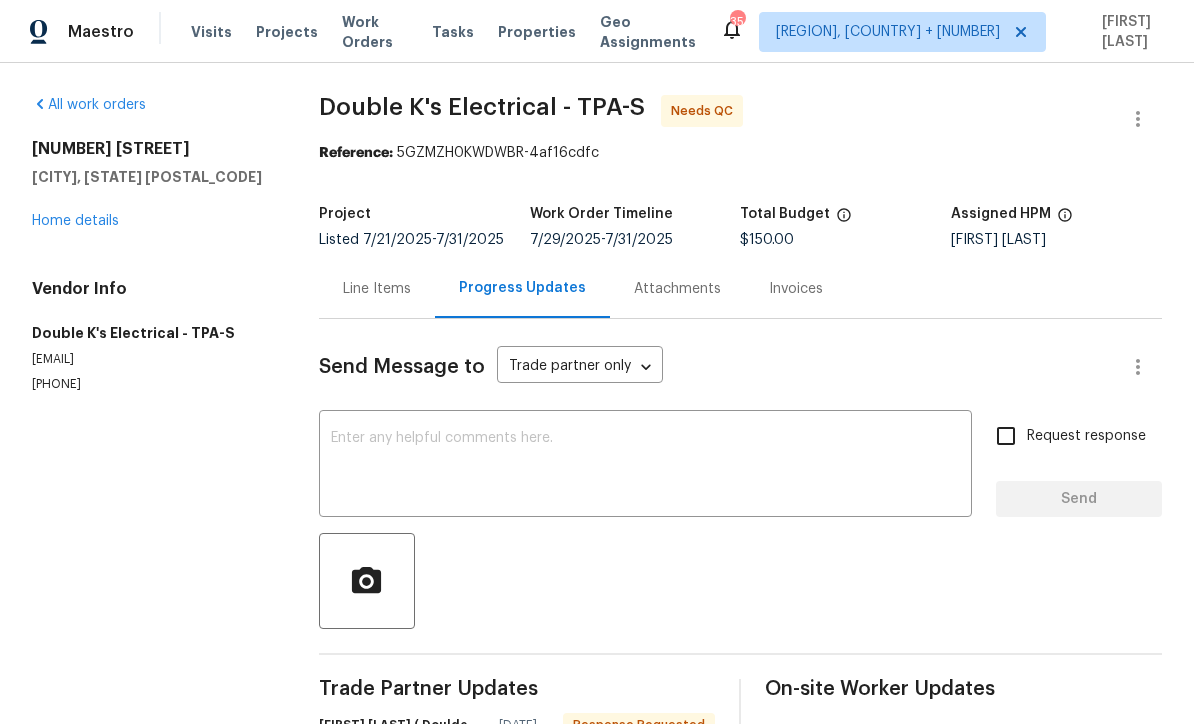 click on "Line Items" at bounding box center (377, 289) 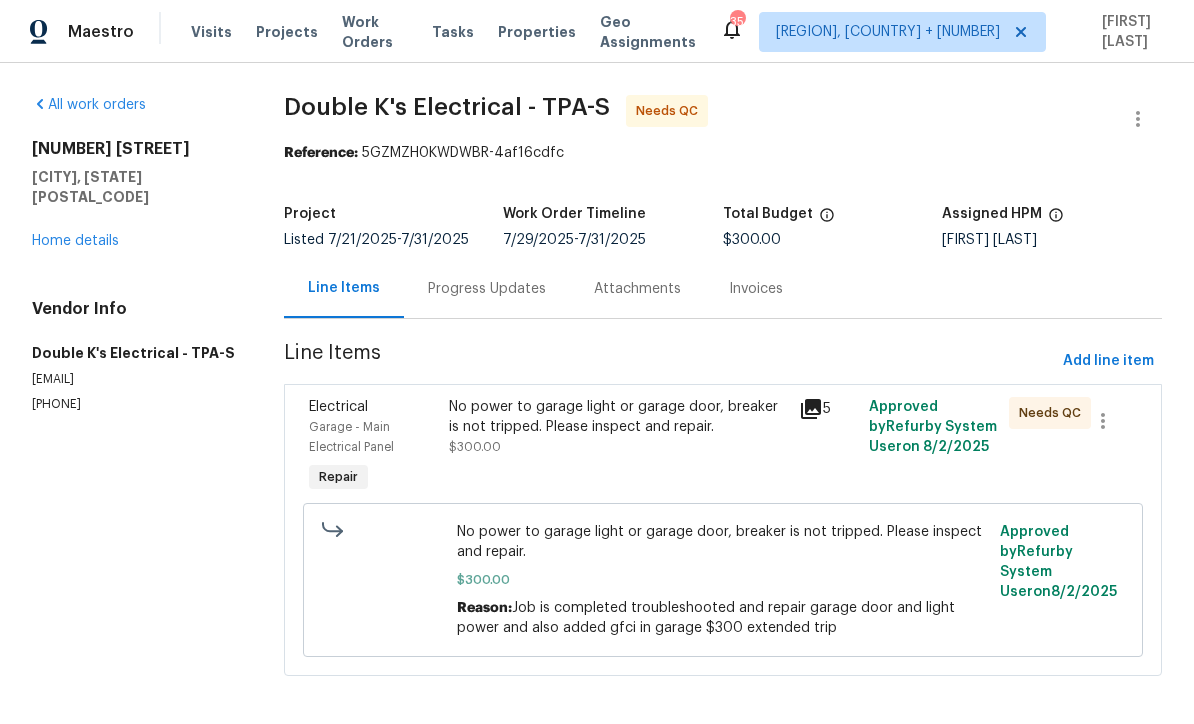 click on "No power to garage light or garage door, breaker is not tripped. Please inspect and repair. $300.00" at bounding box center (618, 447) 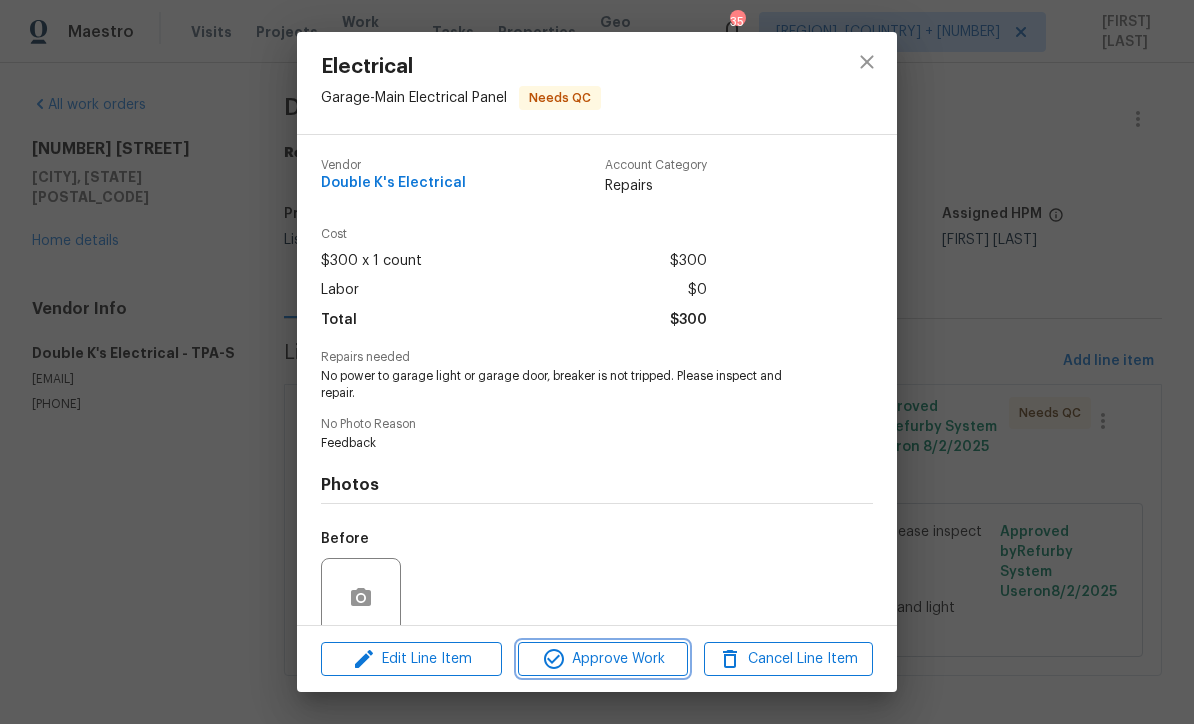 click on "Approve Work" at bounding box center [602, 659] 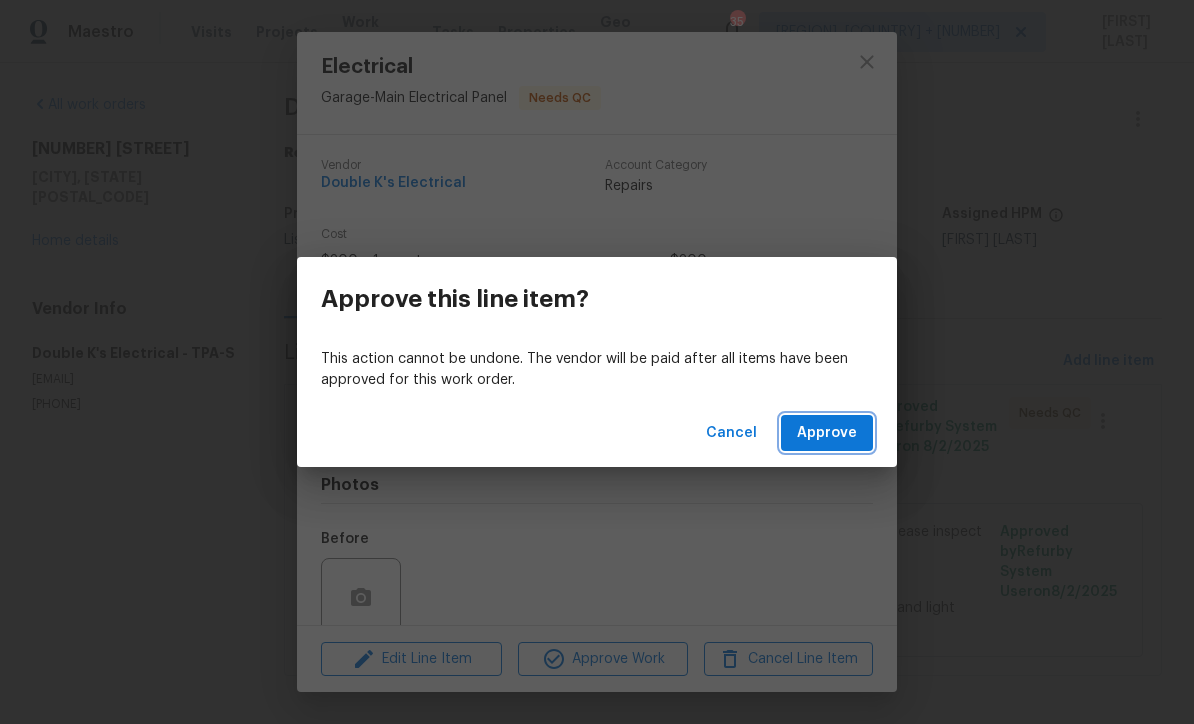 click on "Approve" at bounding box center (827, 433) 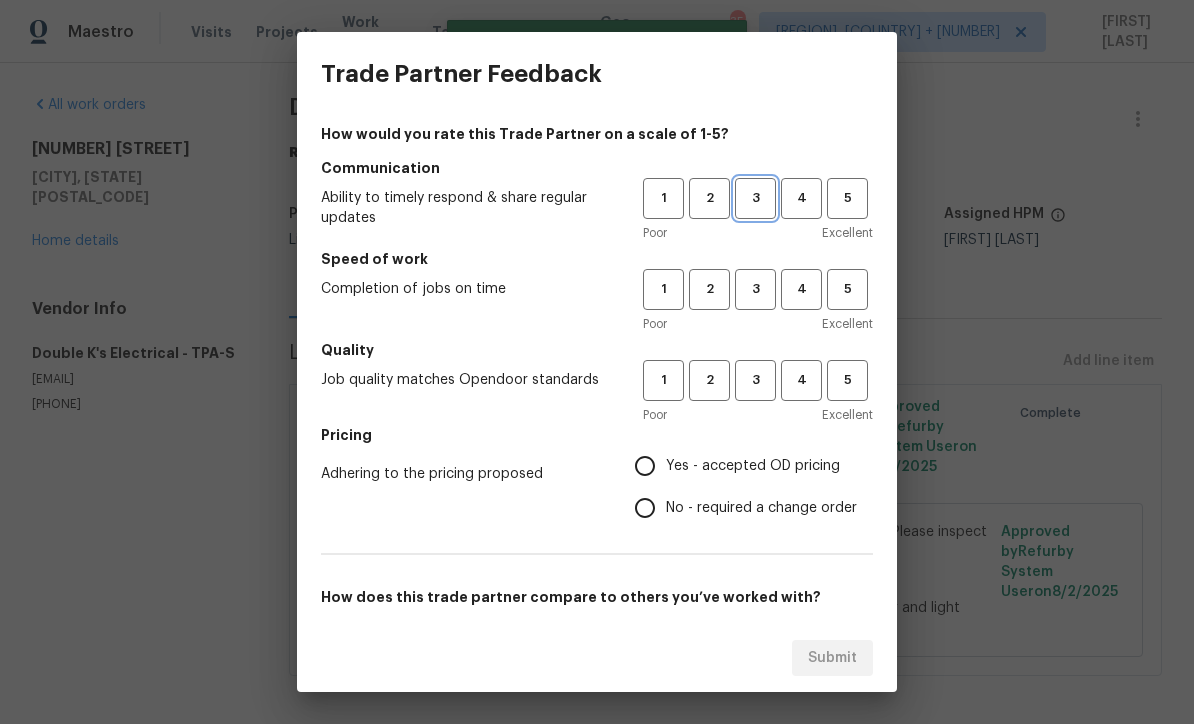 click on "3" at bounding box center (755, 198) 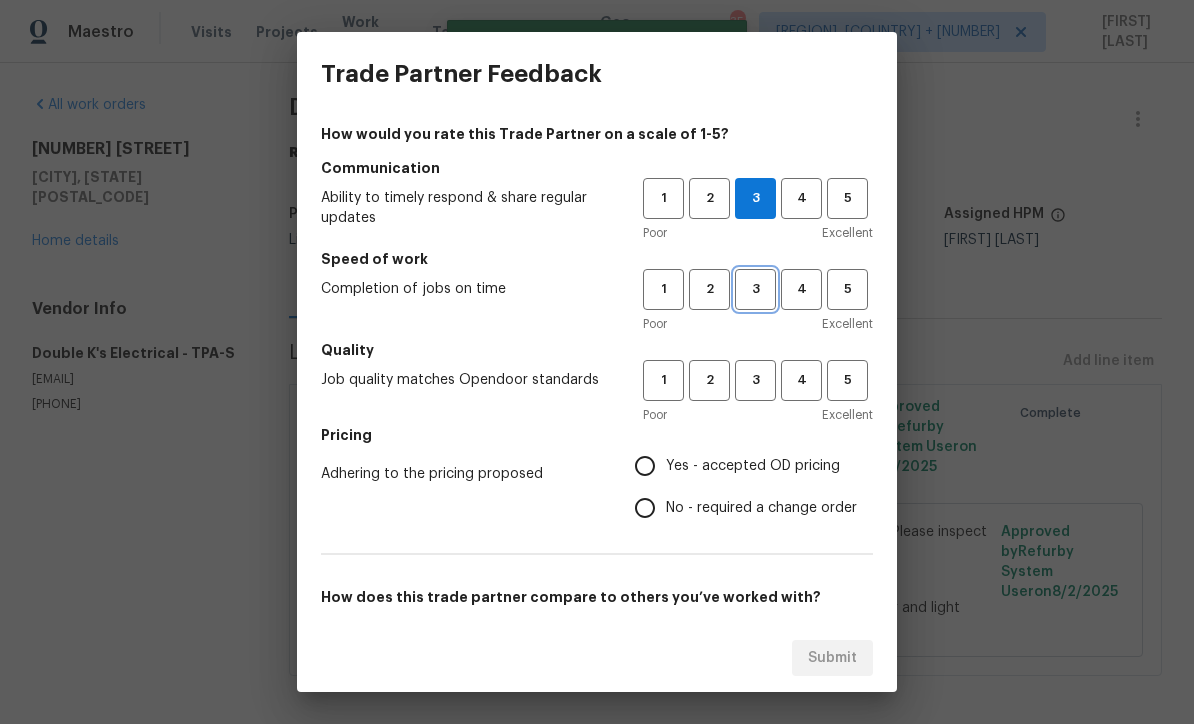 click on "3" at bounding box center [755, 289] 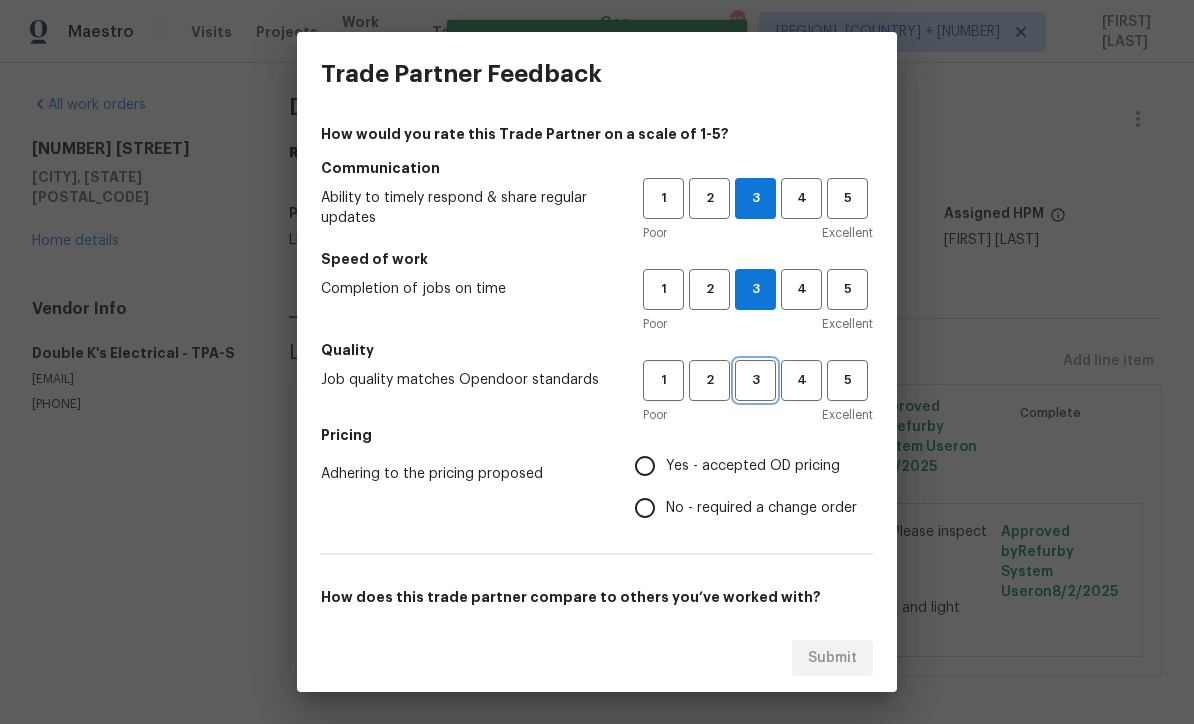 click on "3" at bounding box center [755, 380] 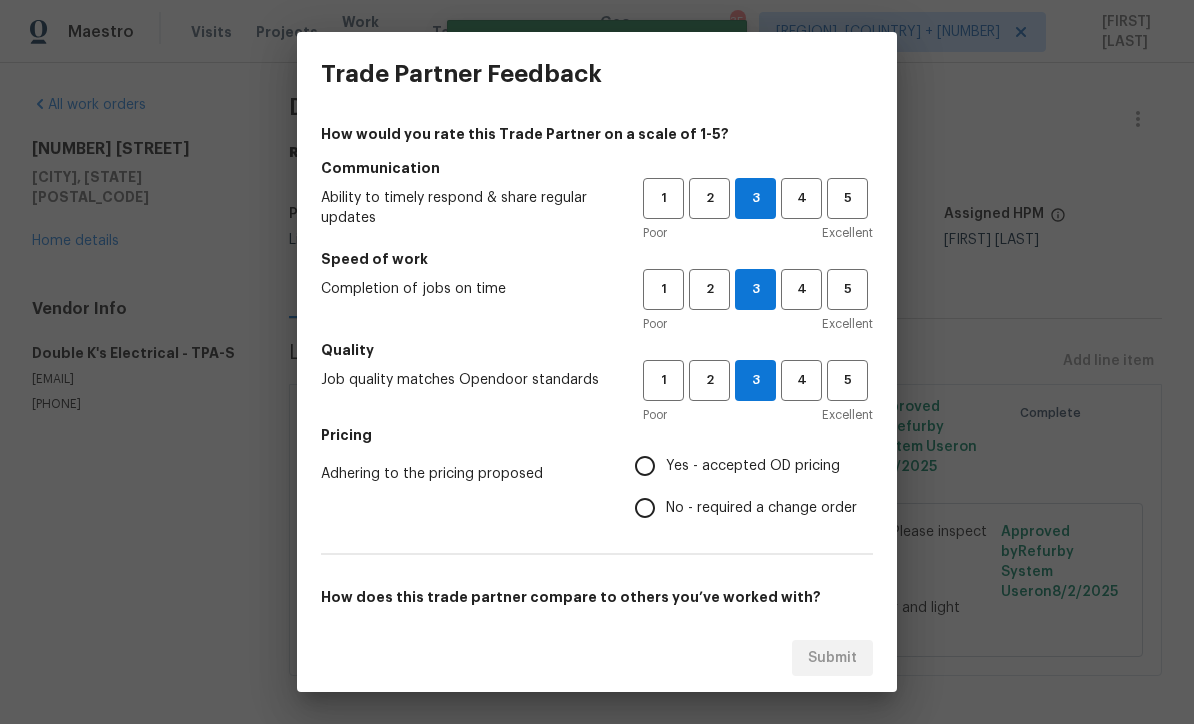 click on "Yes - accepted OD pricing" at bounding box center [645, 466] 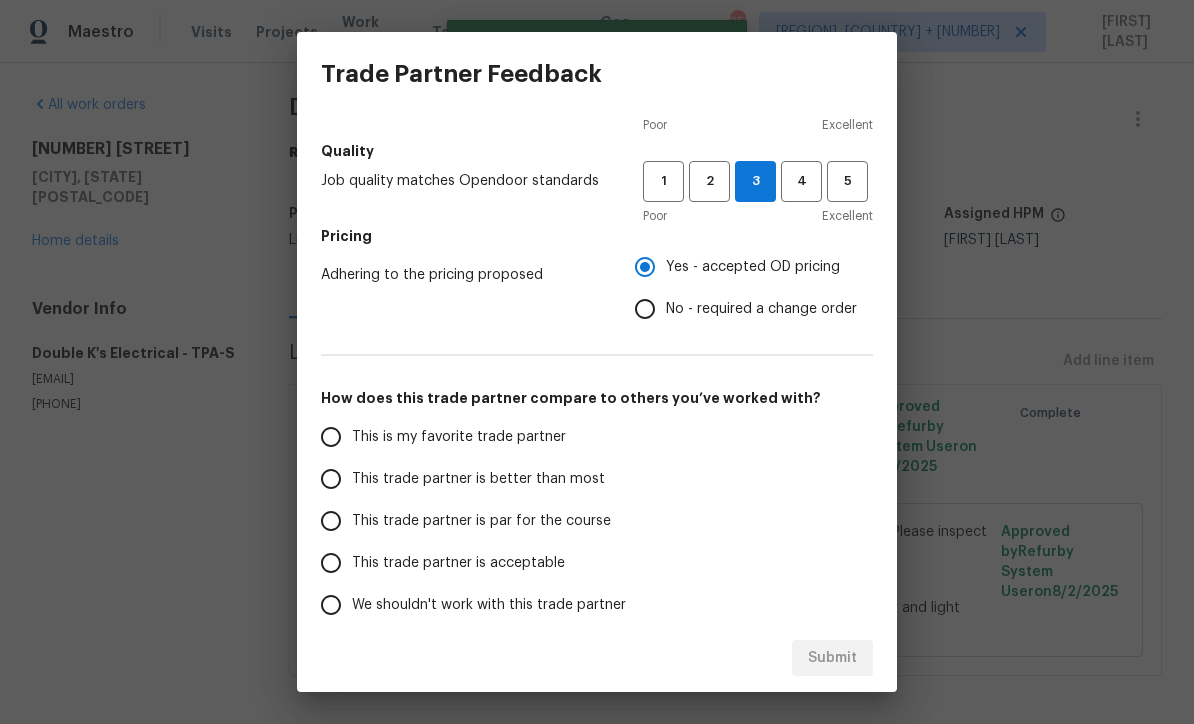 scroll, scrollTop: 197, scrollLeft: 0, axis: vertical 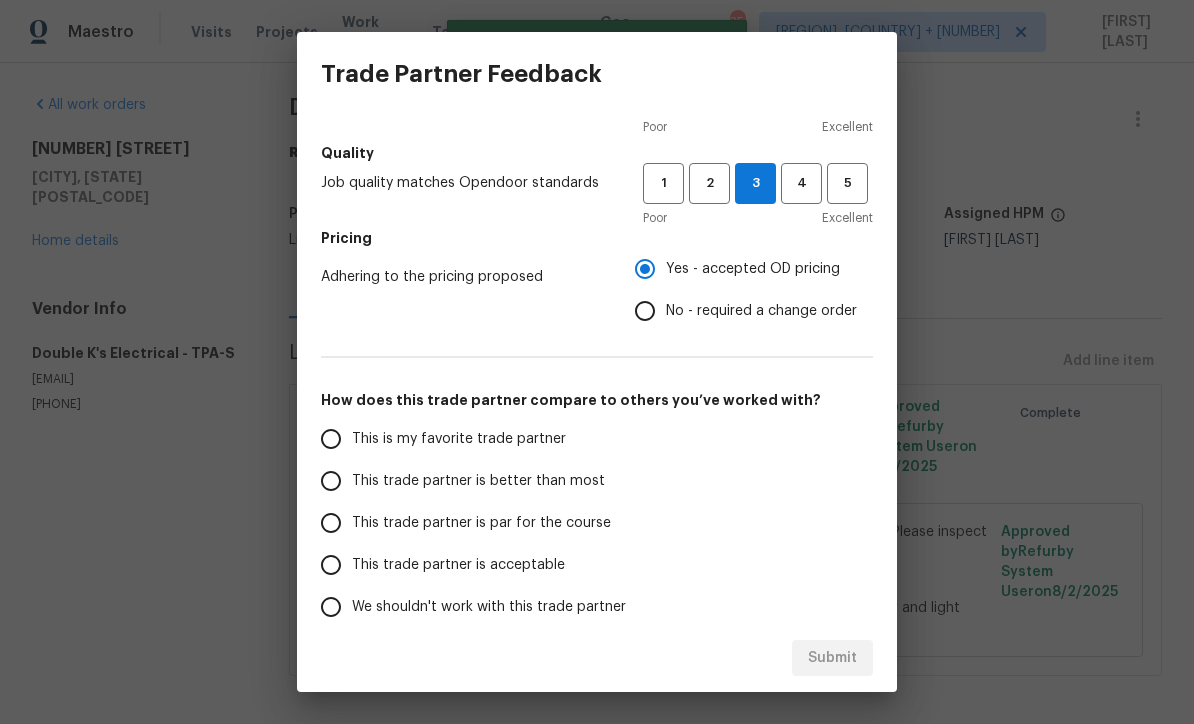 click on "This trade partner is par for the course" at bounding box center [331, 523] 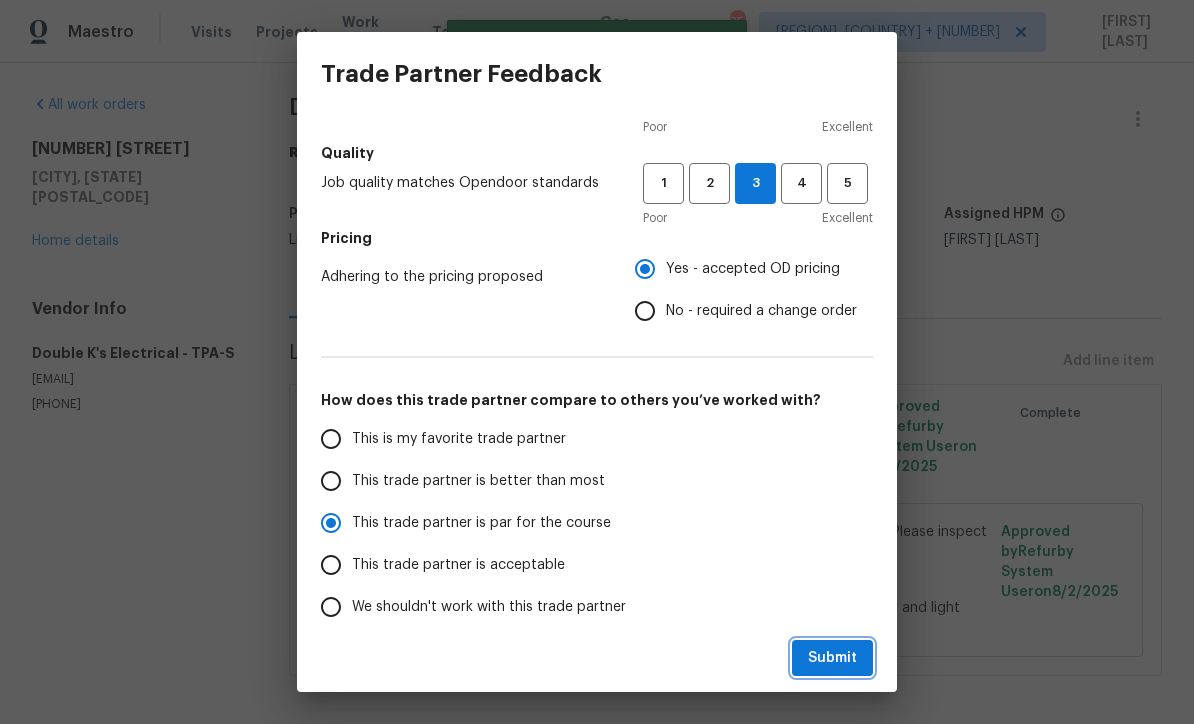 click on "Submit" at bounding box center (832, 658) 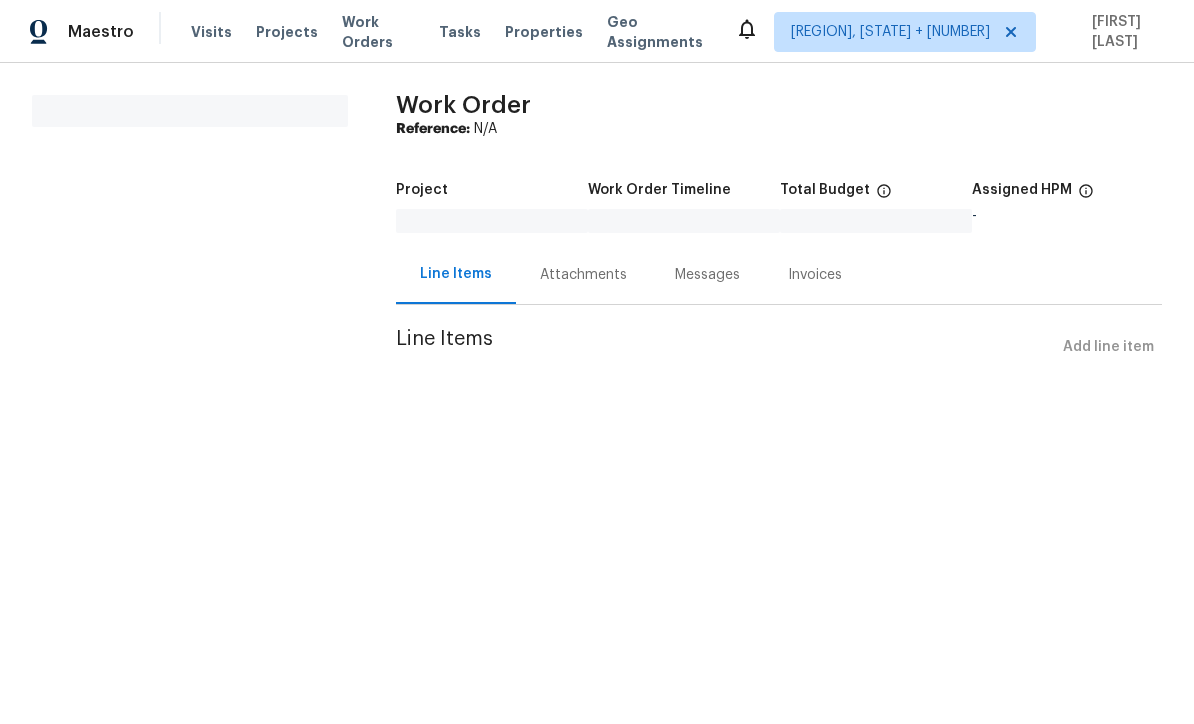 scroll, scrollTop: 0, scrollLeft: 0, axis: both 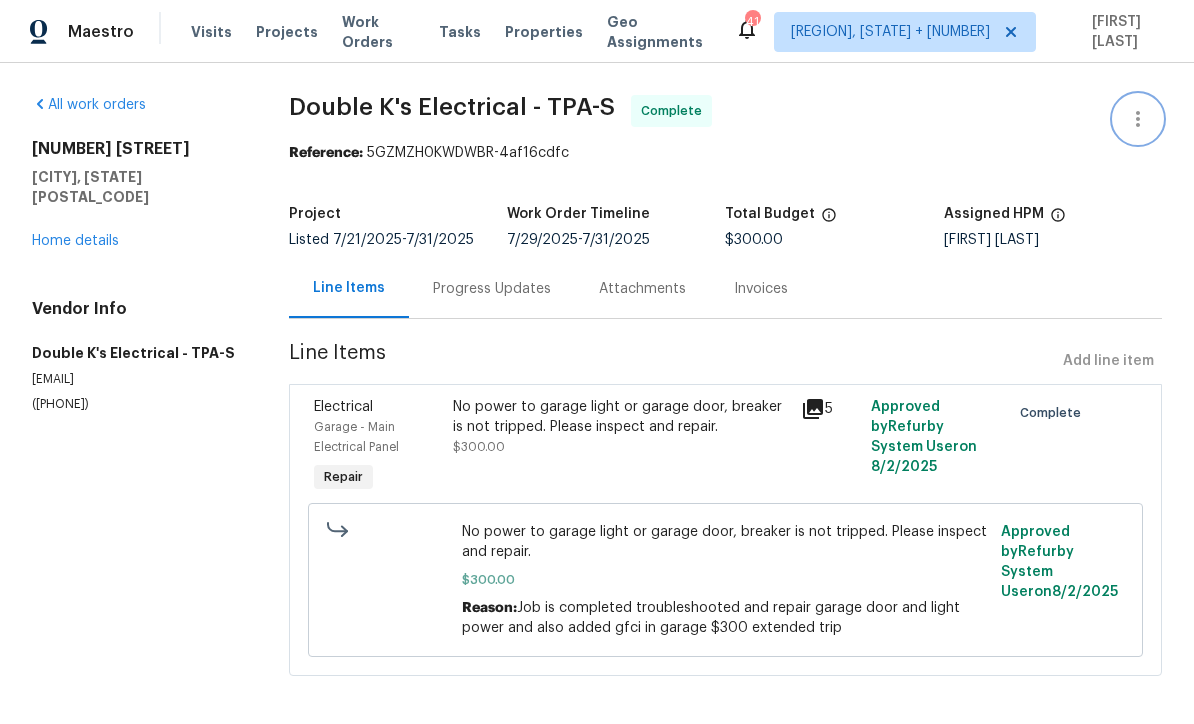 click 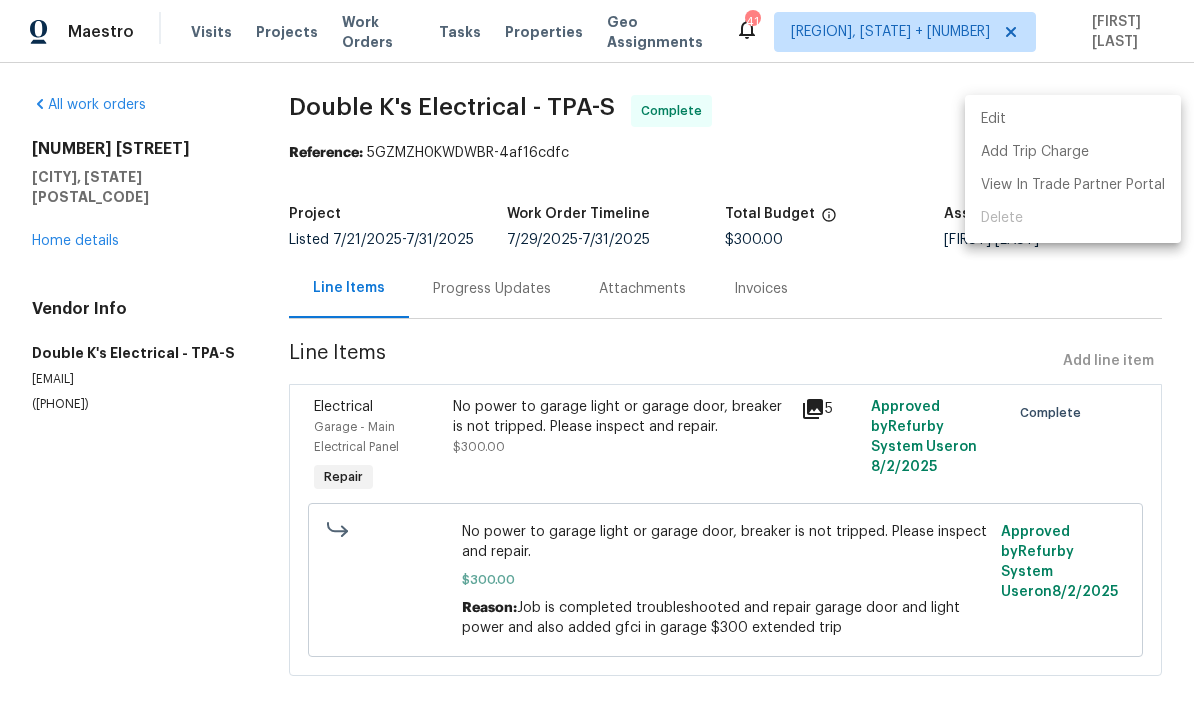 click at bounding box center [597, 362] 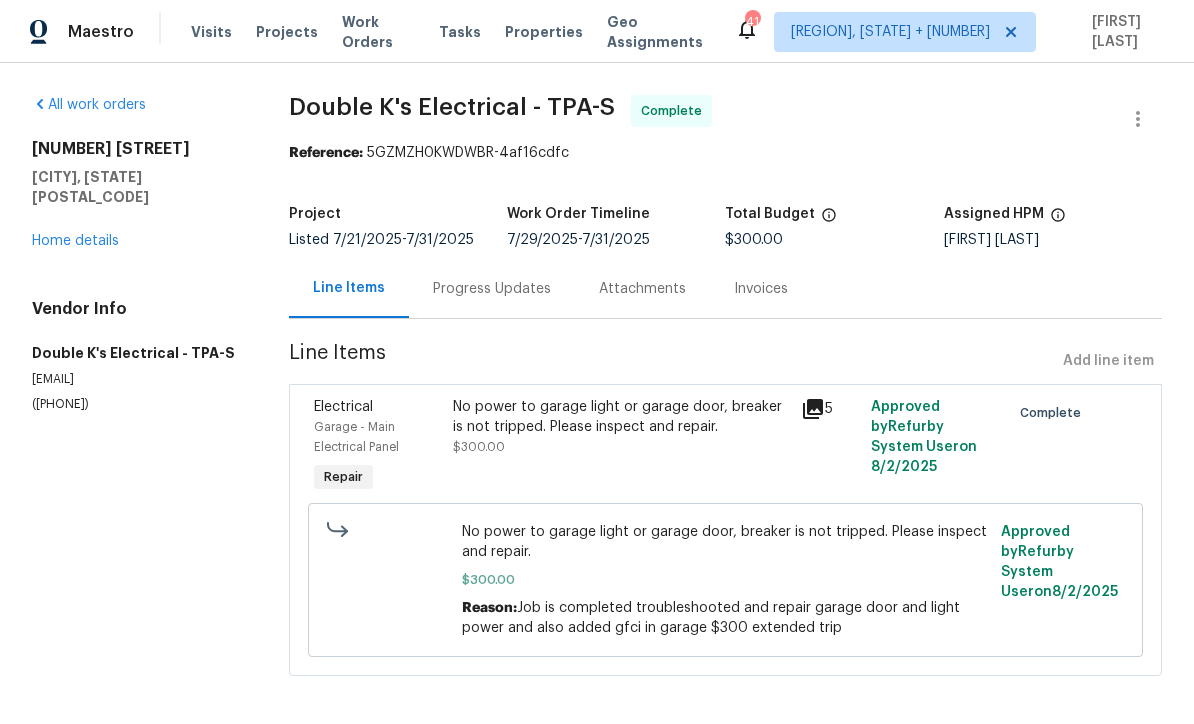 click on "Home details" at bounding box center (75, 241) 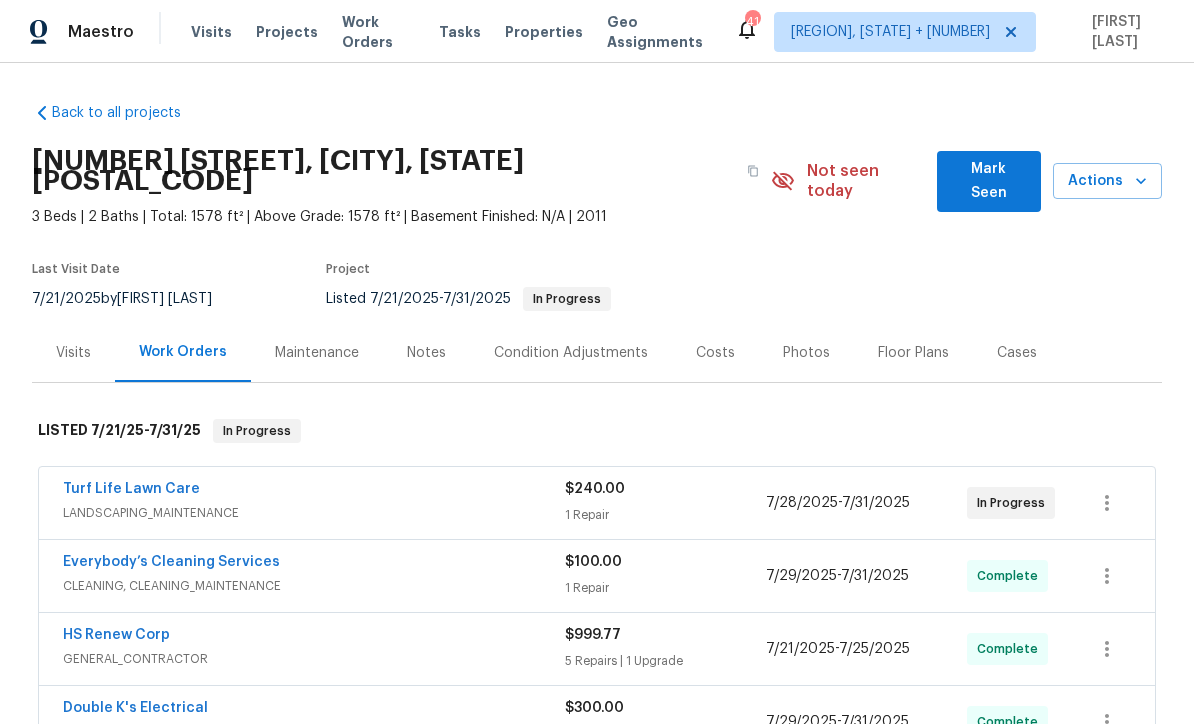 click on "Actions" at bounding box center [1107, 181] 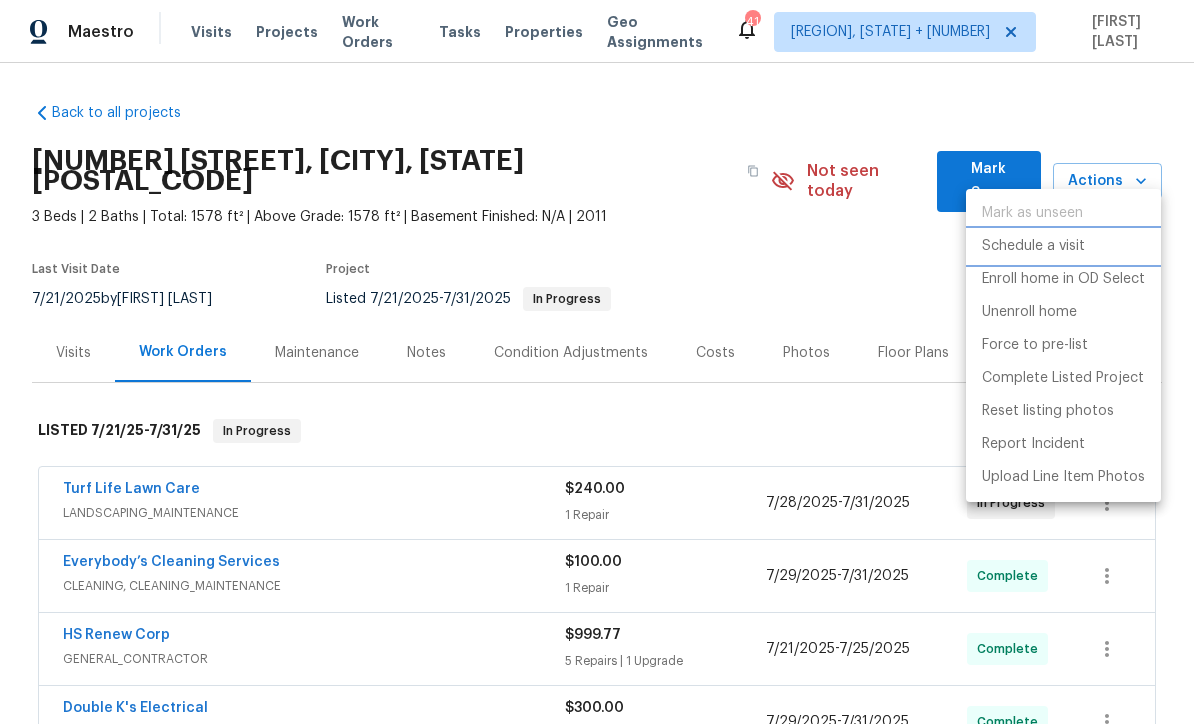click on "Schedule a visit" at bounding box center (1033, 246) 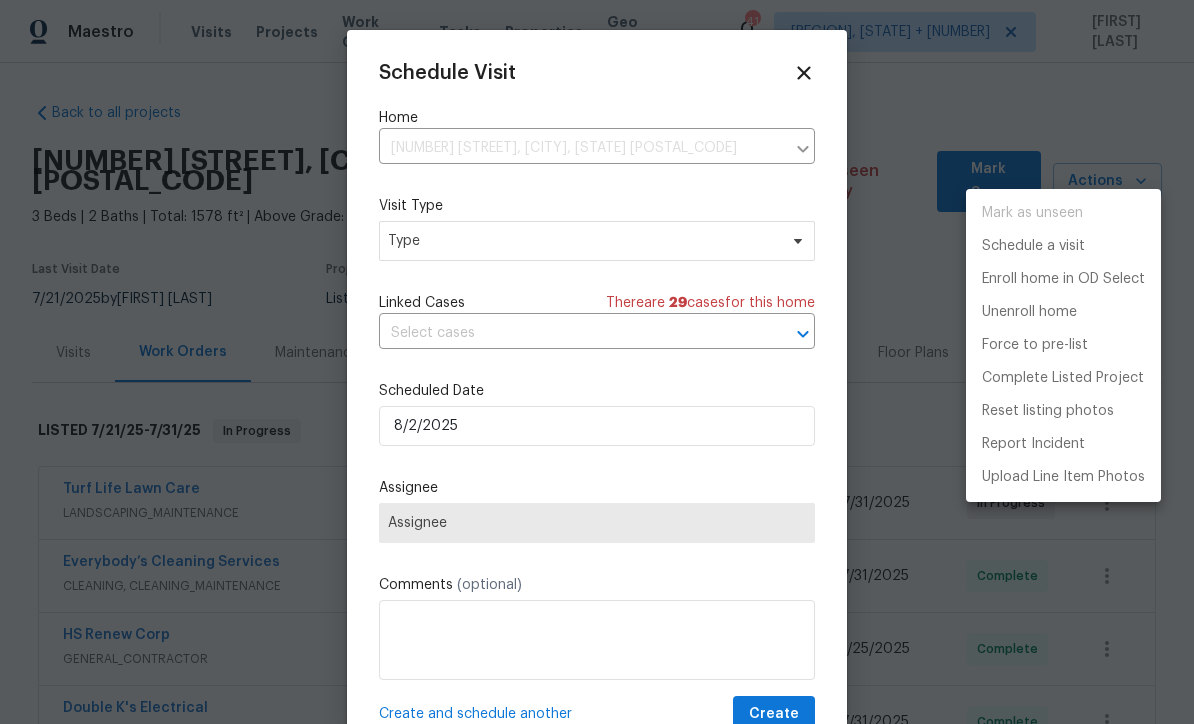 click at bounding box center [597, 362] 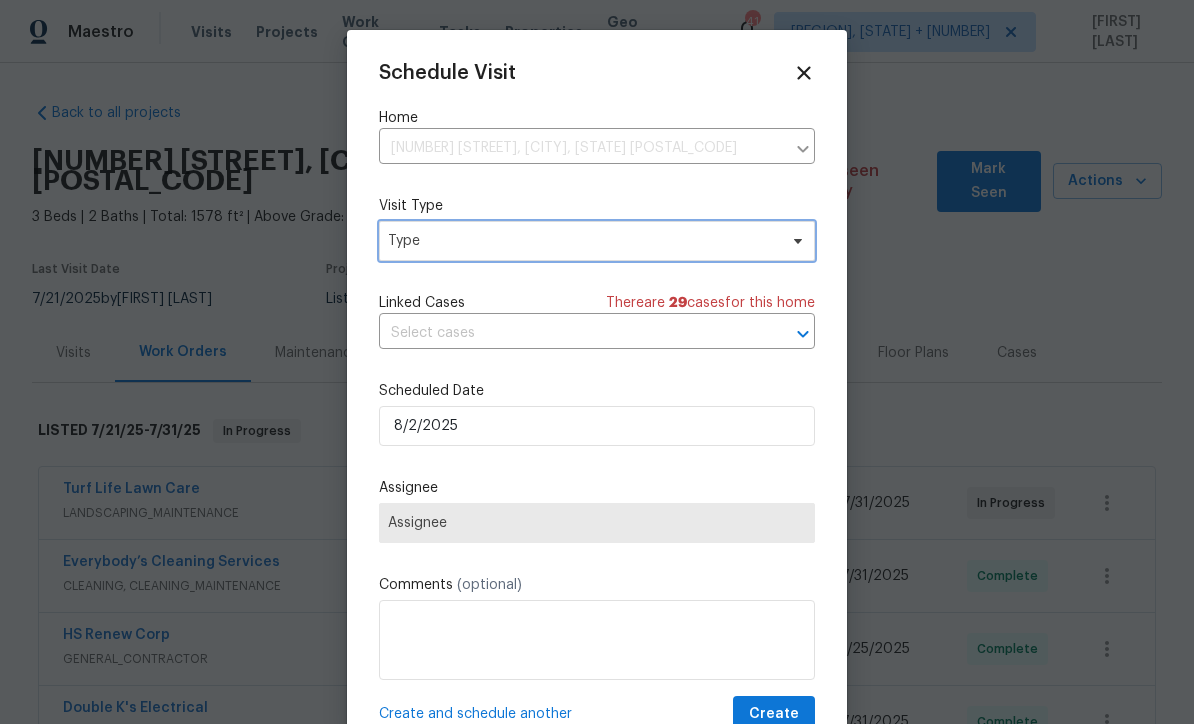 click on "Type" at bounding box center (597, 241) 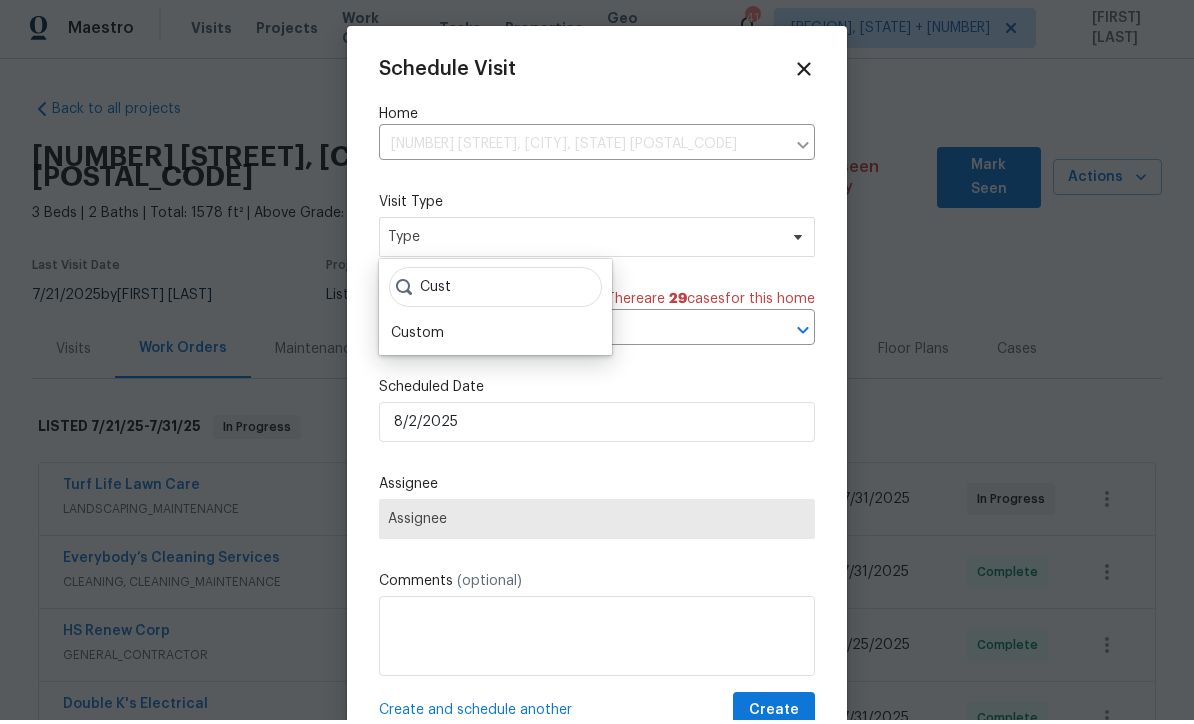 scroll, scrollTop: 4, scrollLeft: 0, axis: vertical 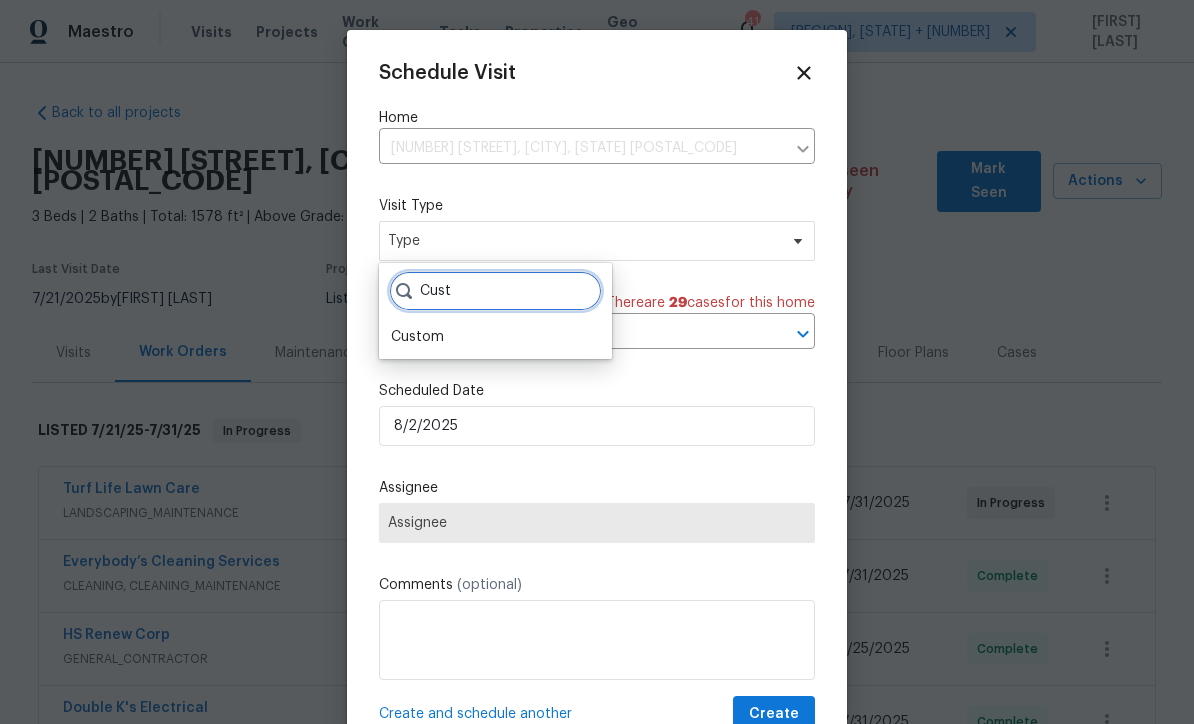 type on "Cust" 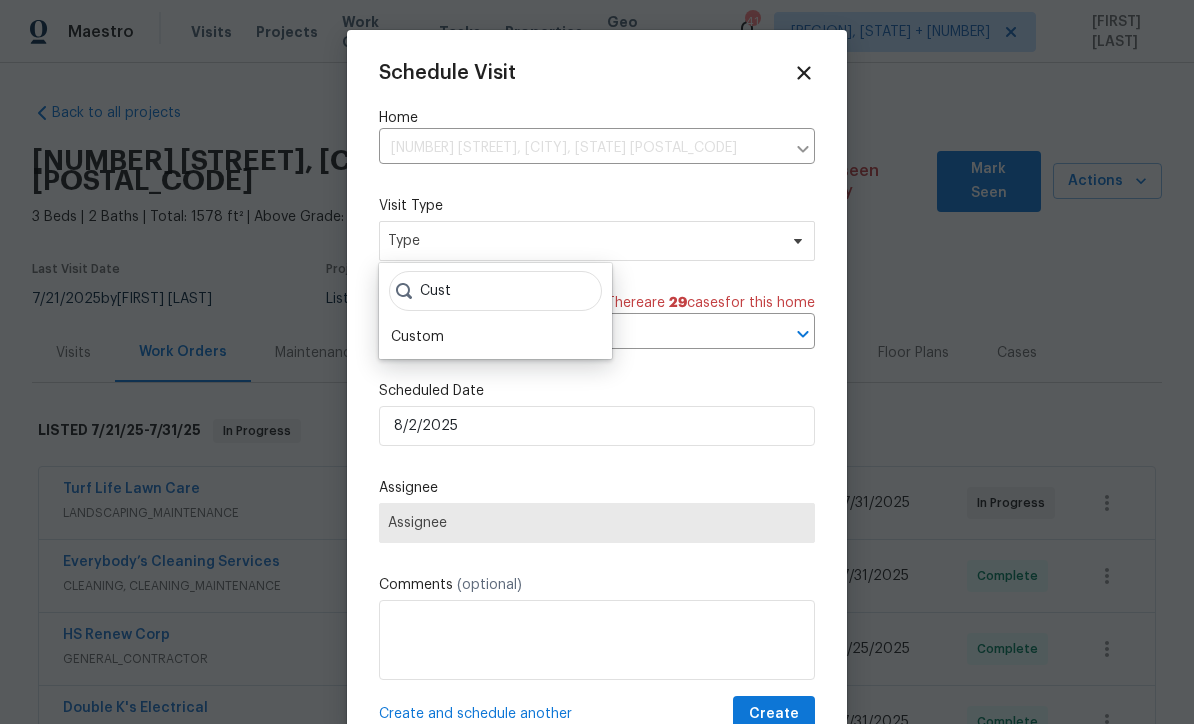 click on "Custom" at bounding box center [417, 337] 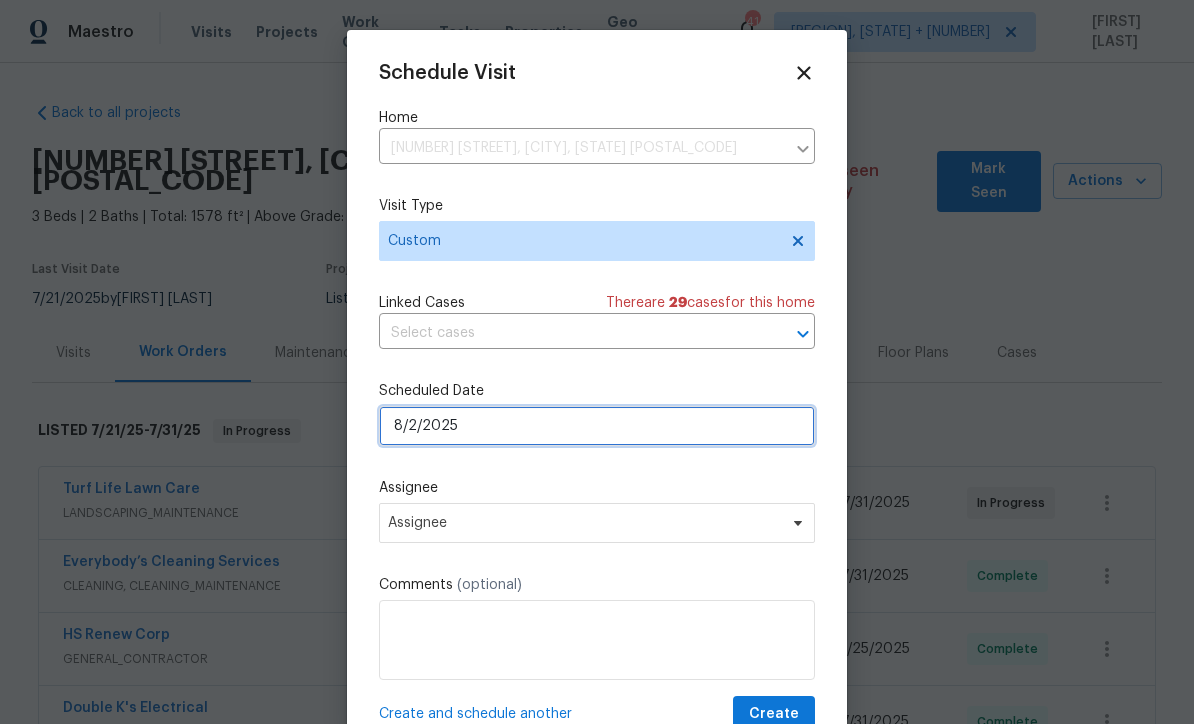 click on "8/2/2025" at bounding box center (597, 426) 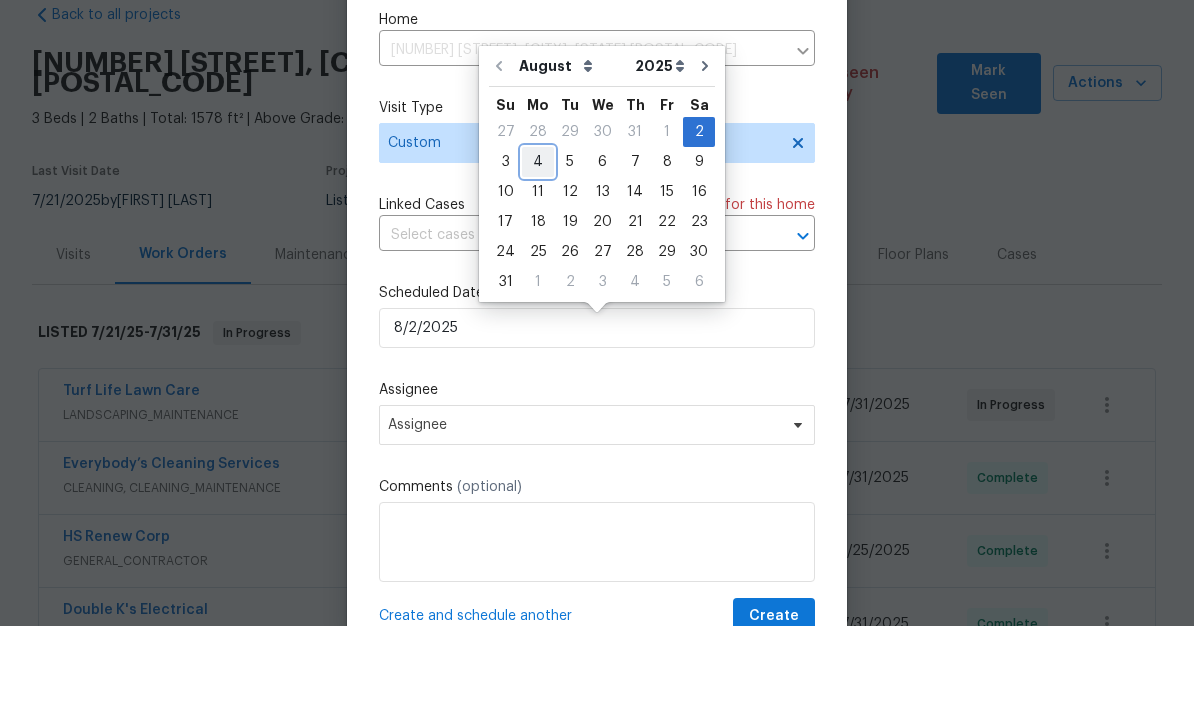 click on "4" at bounding box center [538, 260] 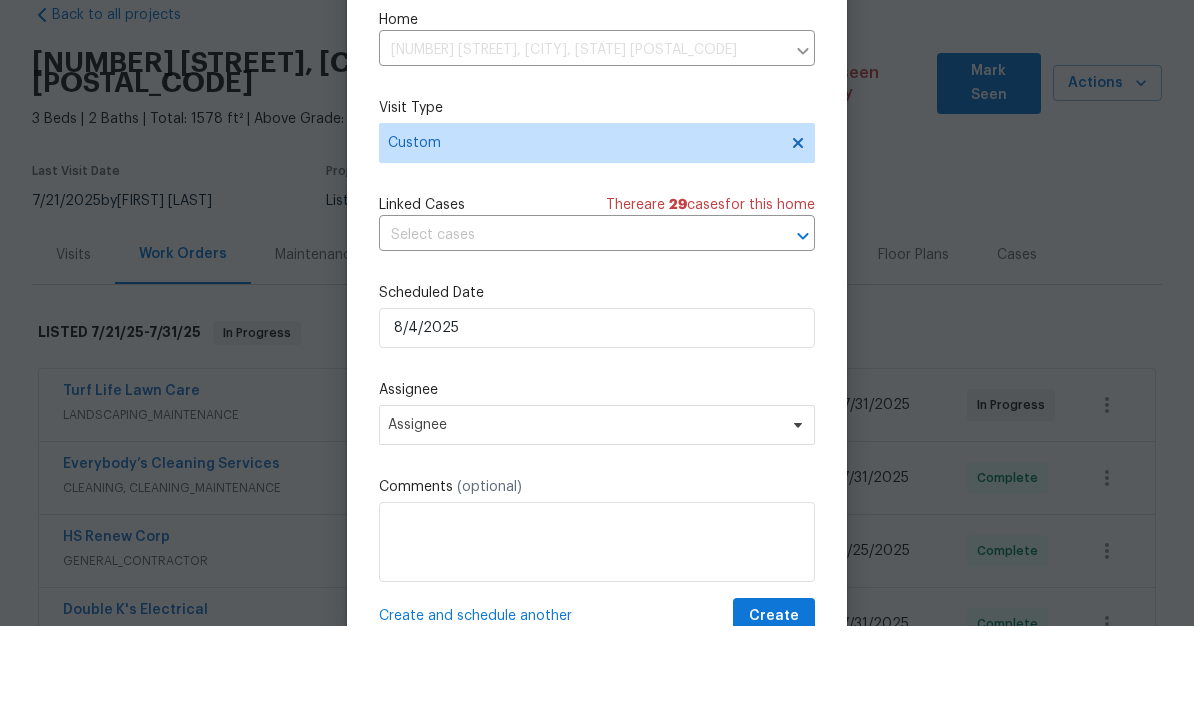 scroll, scrollTop: 66, scrollLeft: 0, axis: vertical 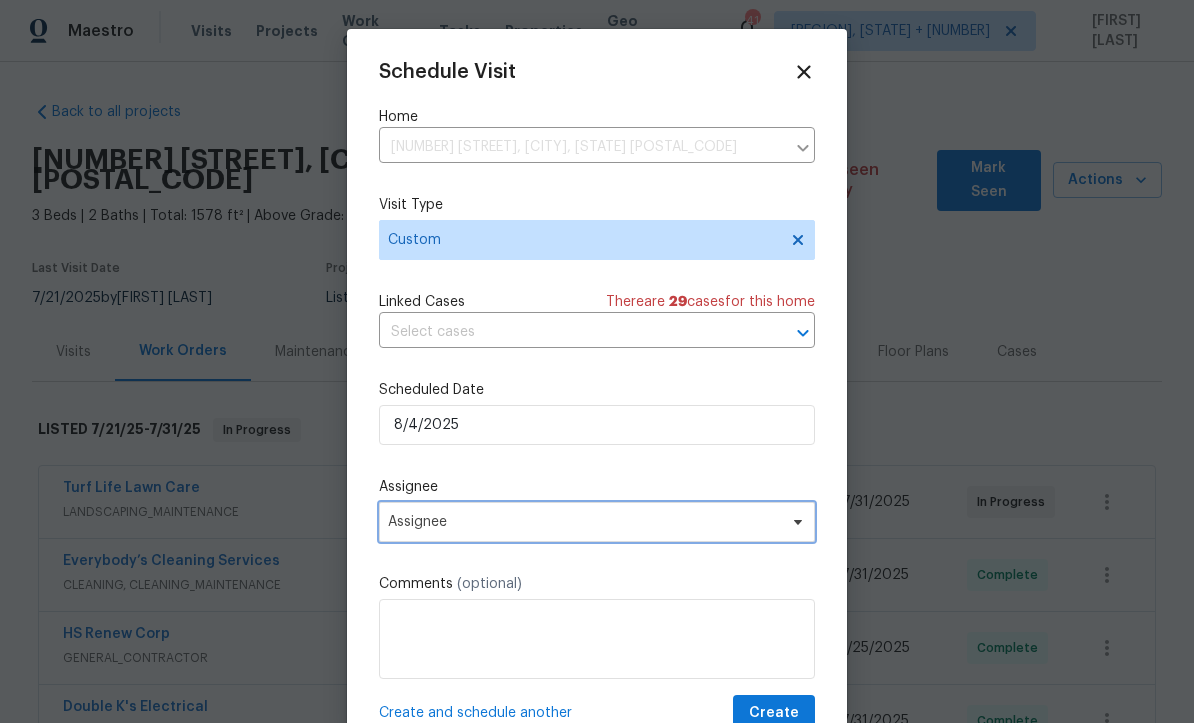click on "Assignee" at bounding box center (584, 523) 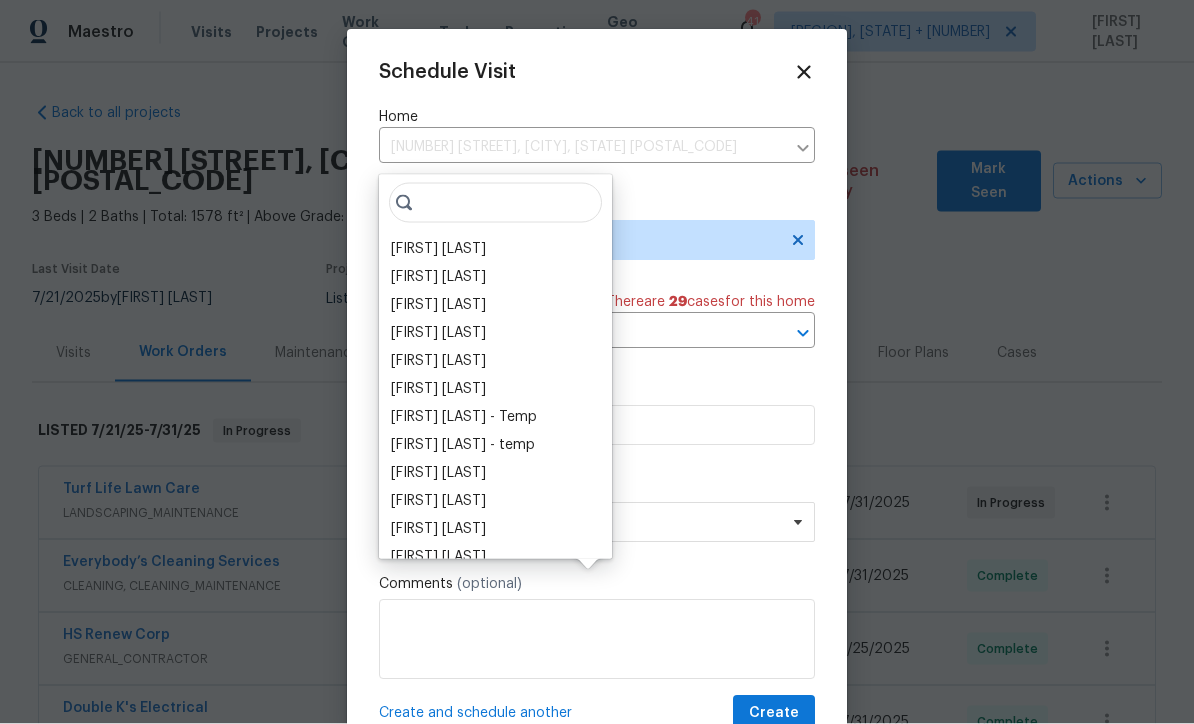 click on "[FIRST] [LAST]" at bounding box center (438, 249) 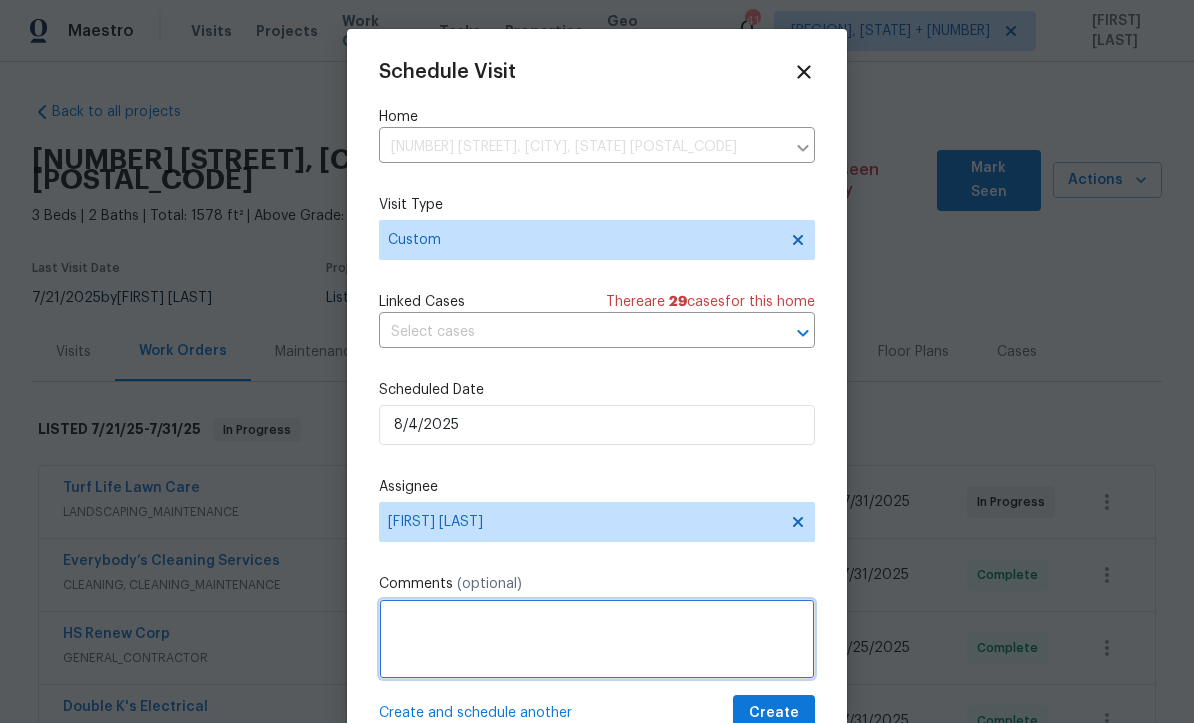 click at bounding box center [597, 640] 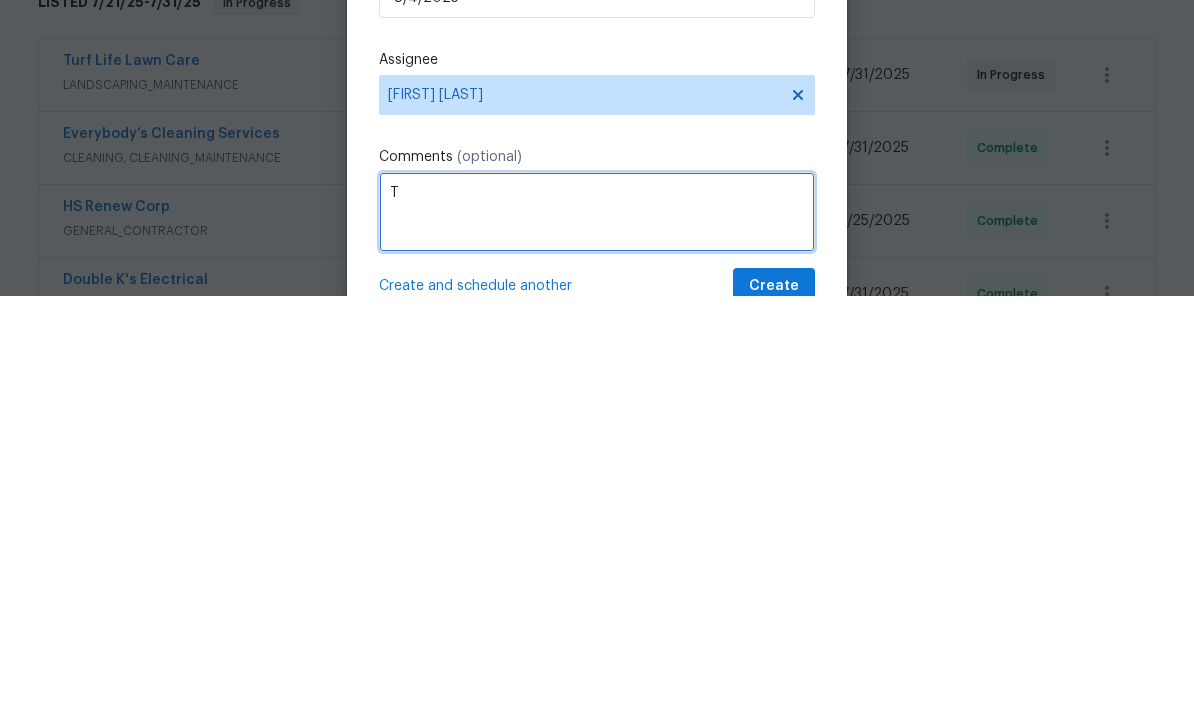 scroll, scrollTop: 66, scrollLeft: 0, axis: vertical 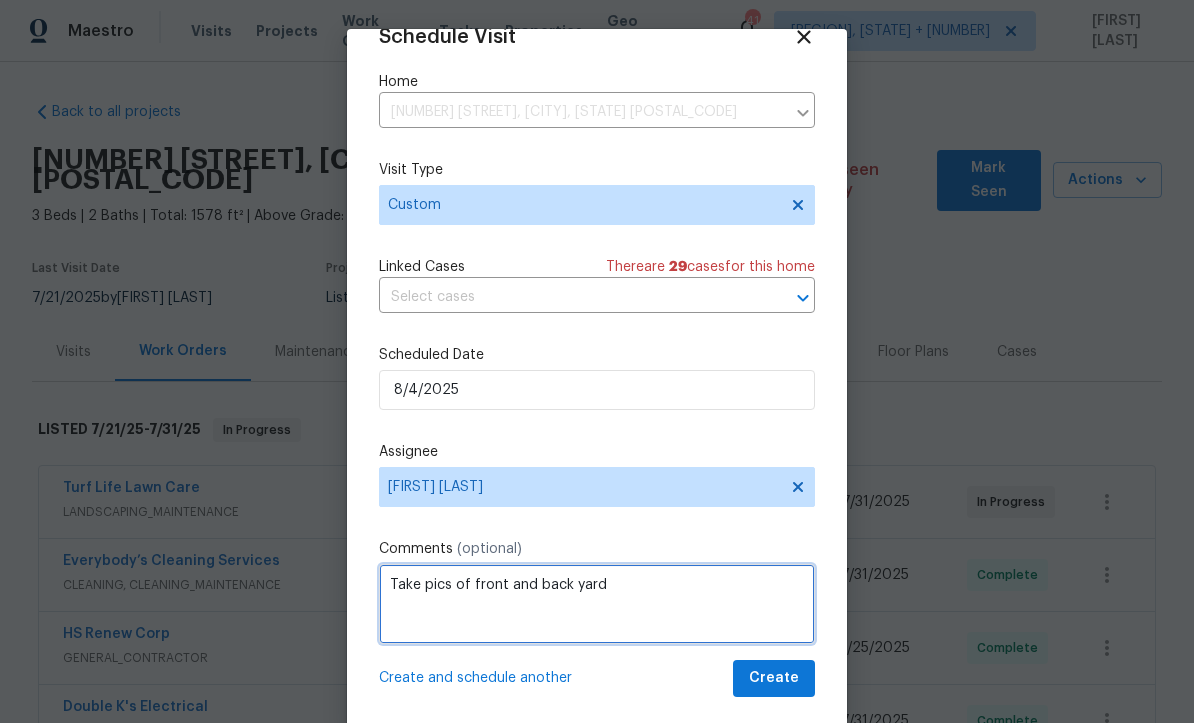 type on "Take pics of front and back yard" 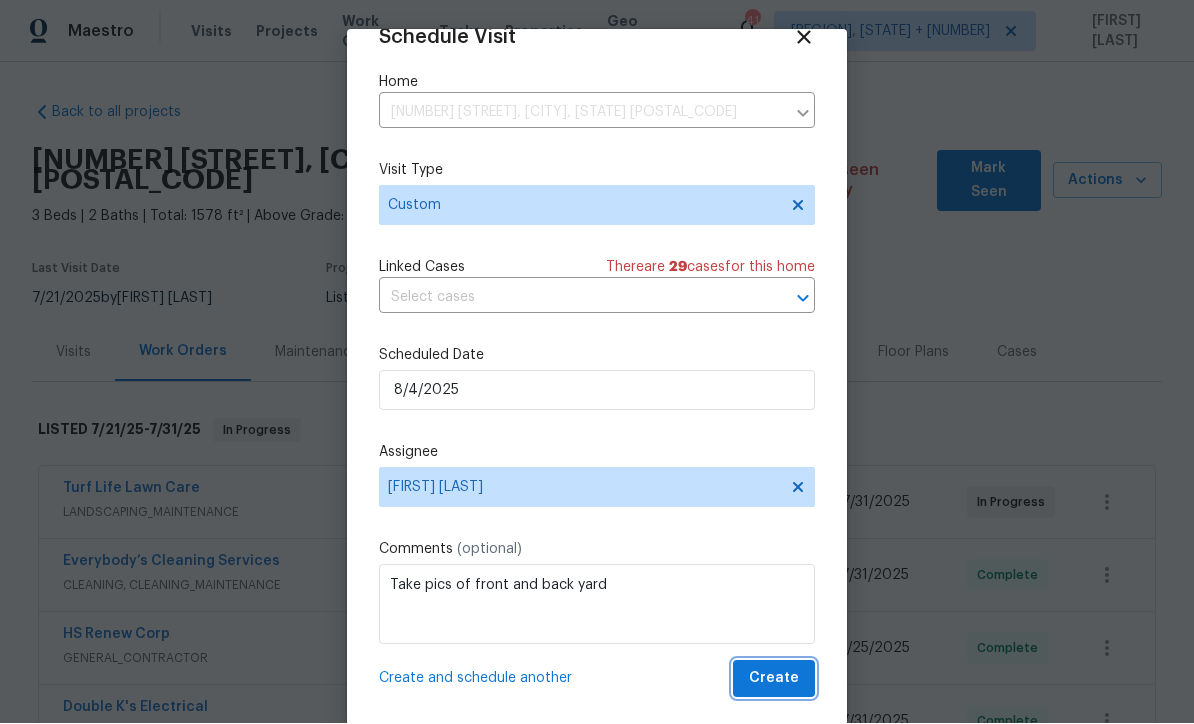 click on "Create" at bounding box center [774, 679] 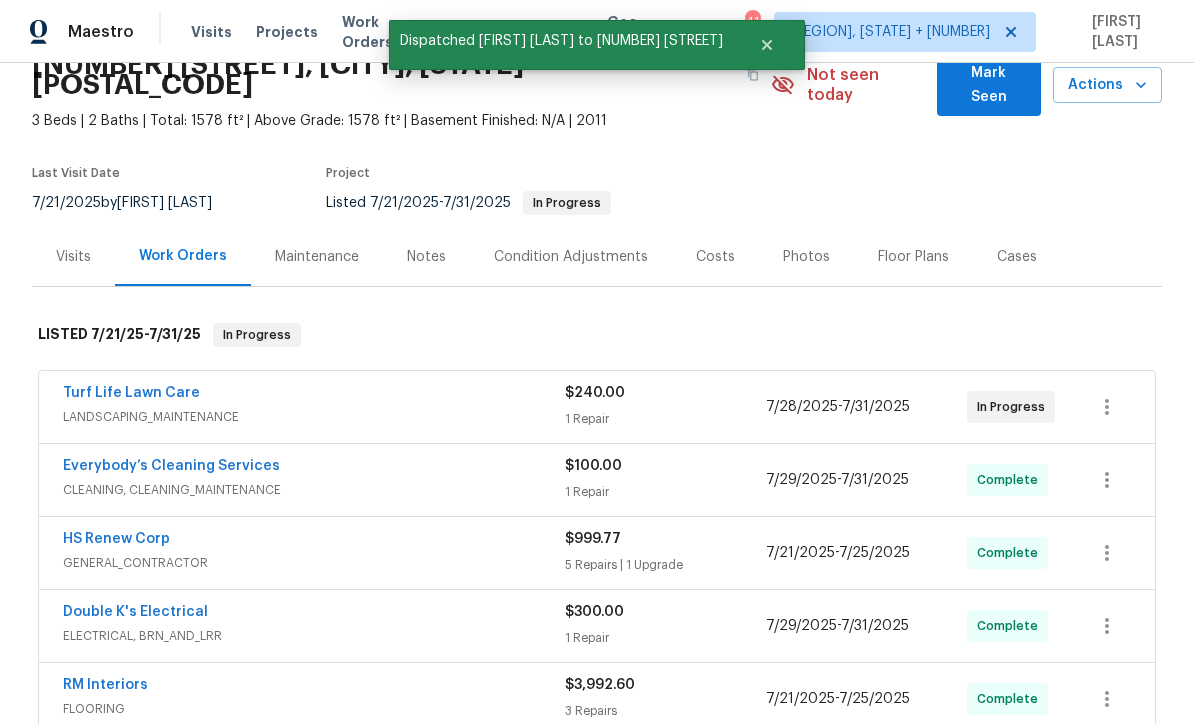 scroll, scrollTop: 100, scrollLeft: 0, axis: vertical 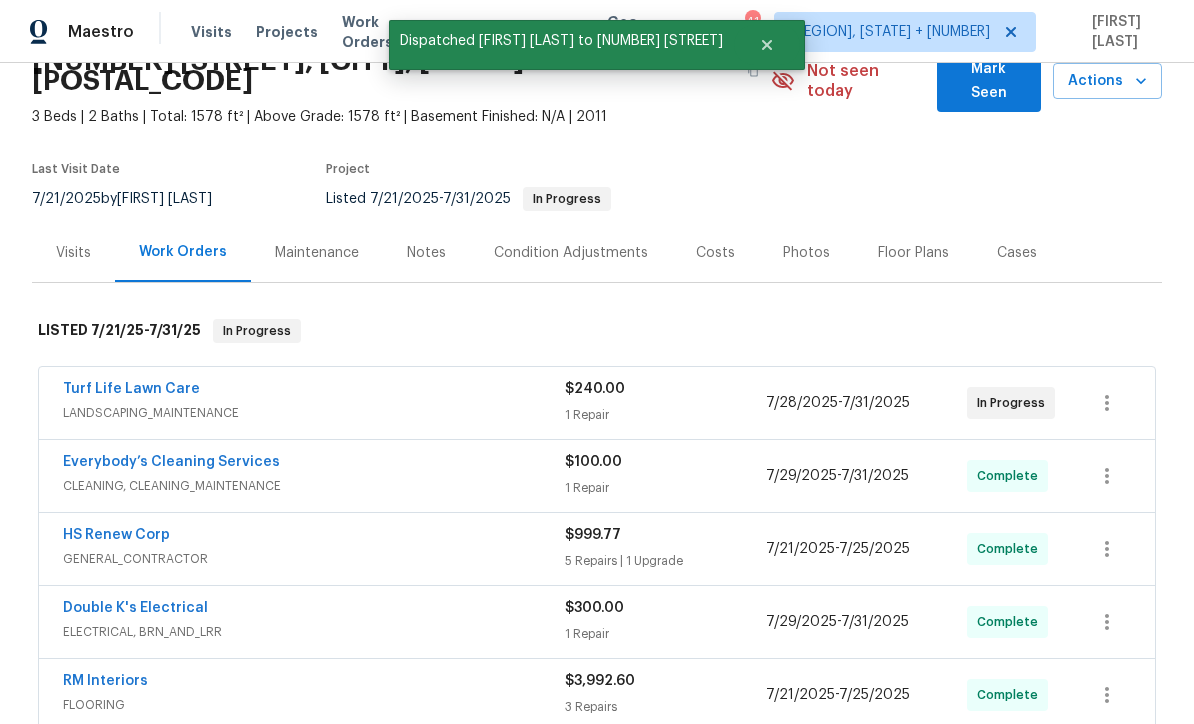 click on "Turf Life Lawn Care" at bounding box center (131, 389) 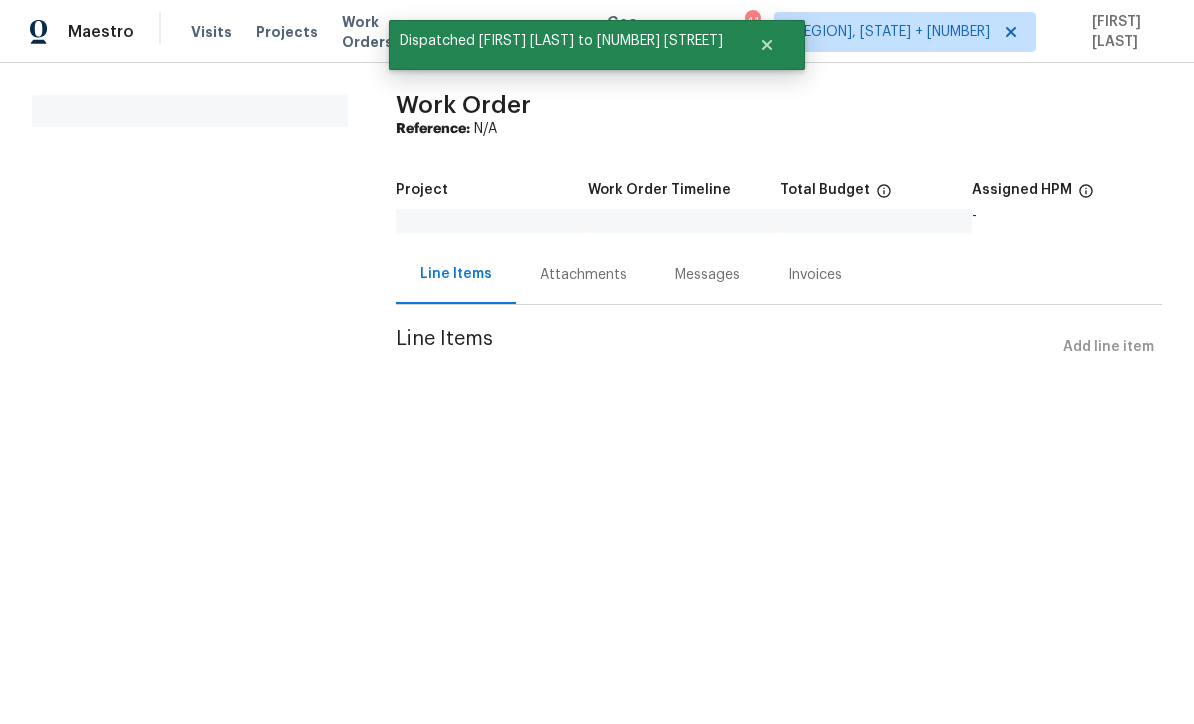 scroll, scrollTop: 0, scrollLeft: 0, axis: both 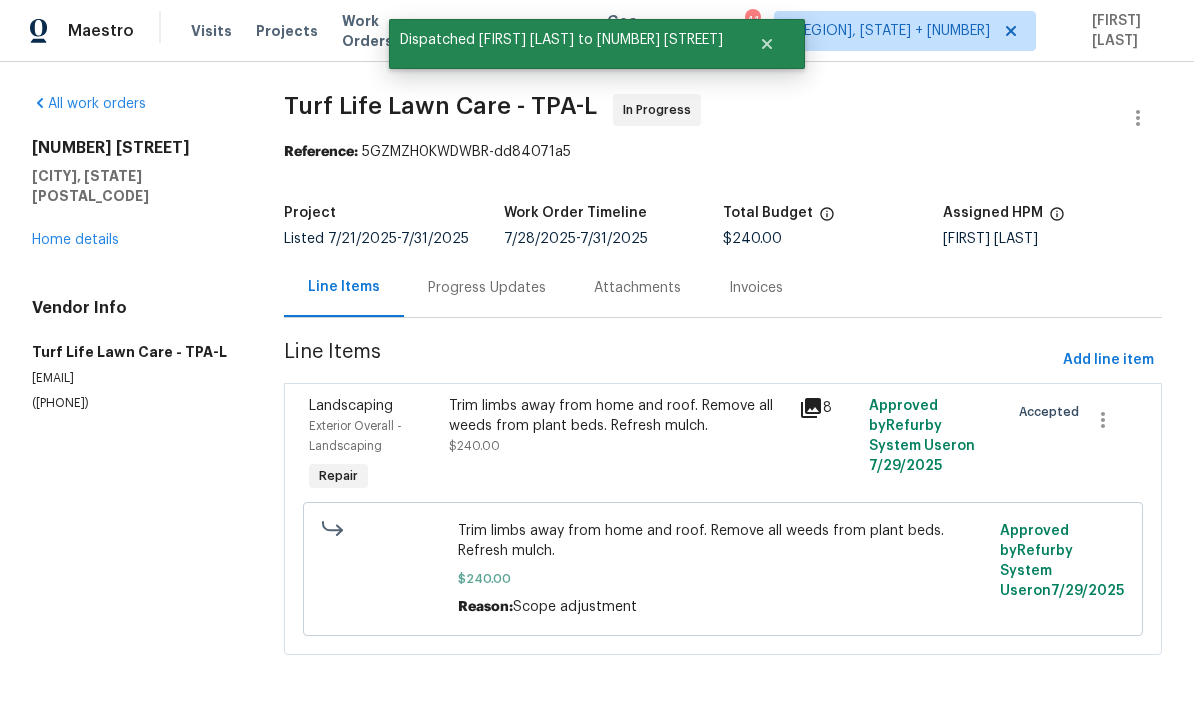 click on "Progress Updates" at bounding box center [487, 289] 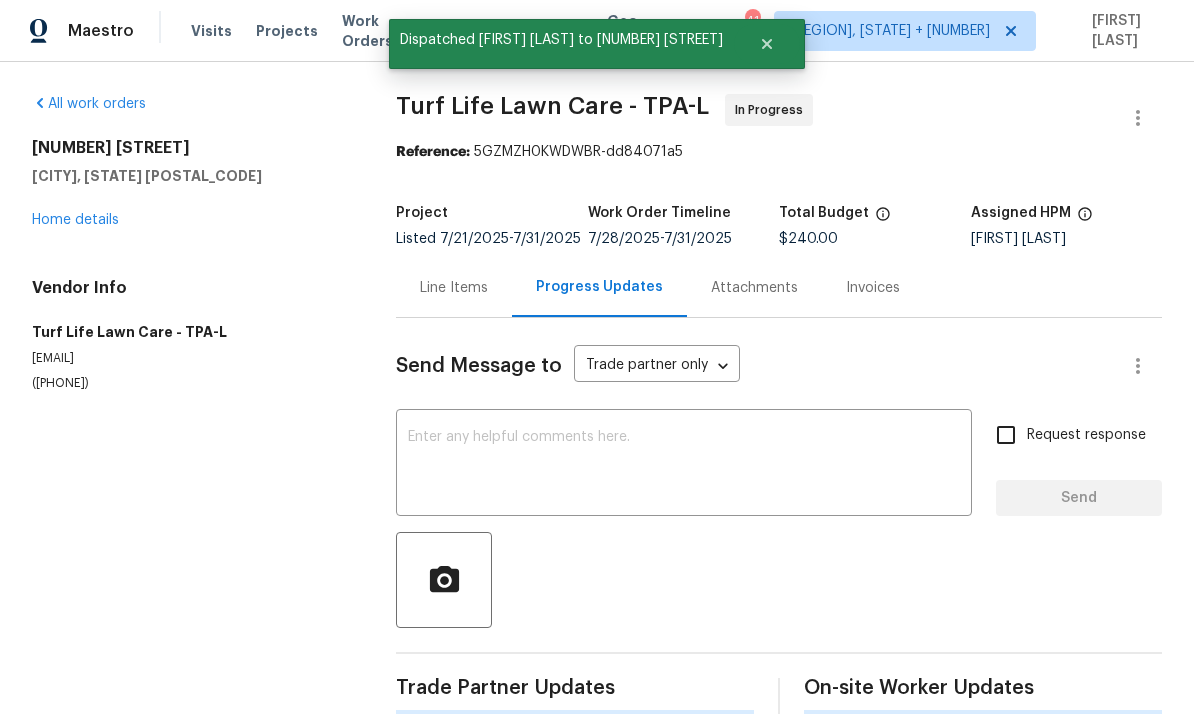 scroll, scrollTop: 1, scrollLeft: 0, axis: vertical 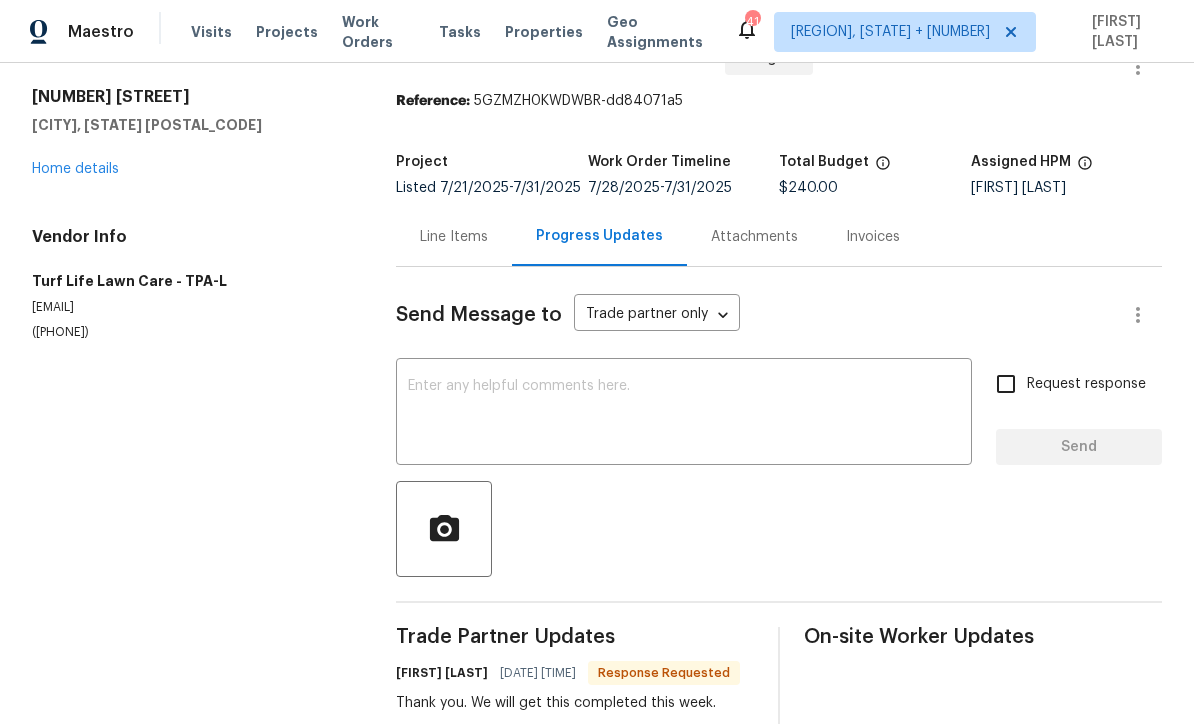 click at bounding box center [684, 414] 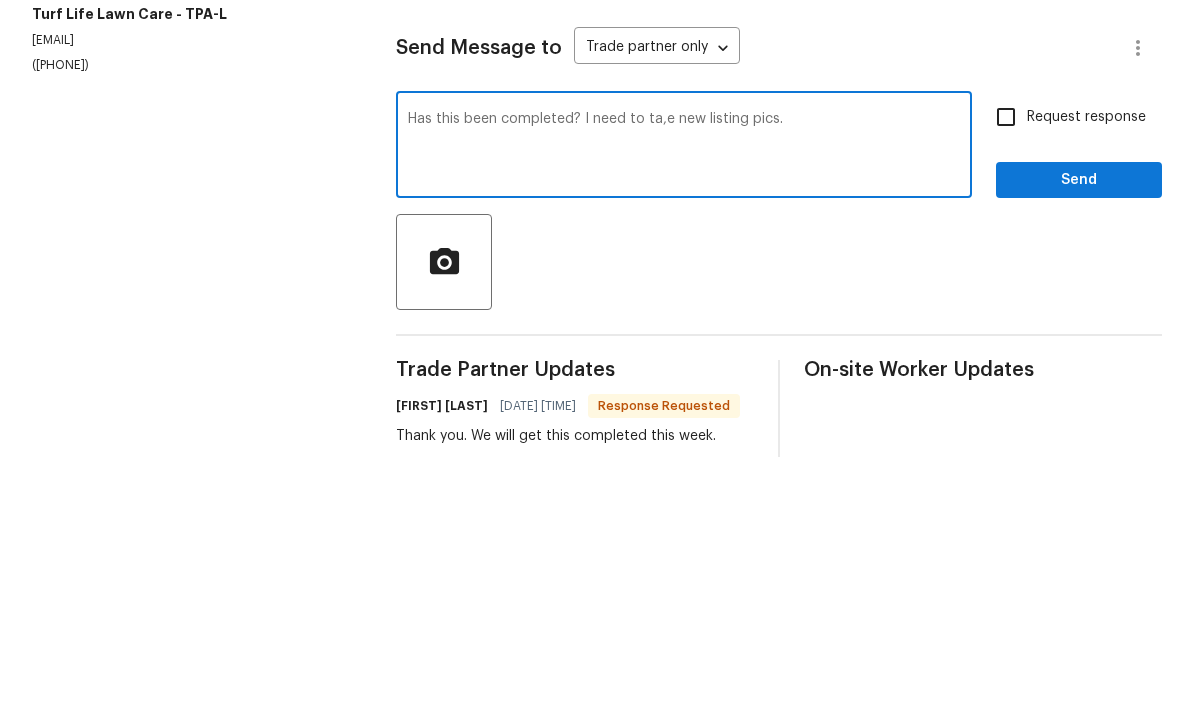 click on "Has this been completed? I need to ta,e new listing pics." at bounding box center [684, 414] 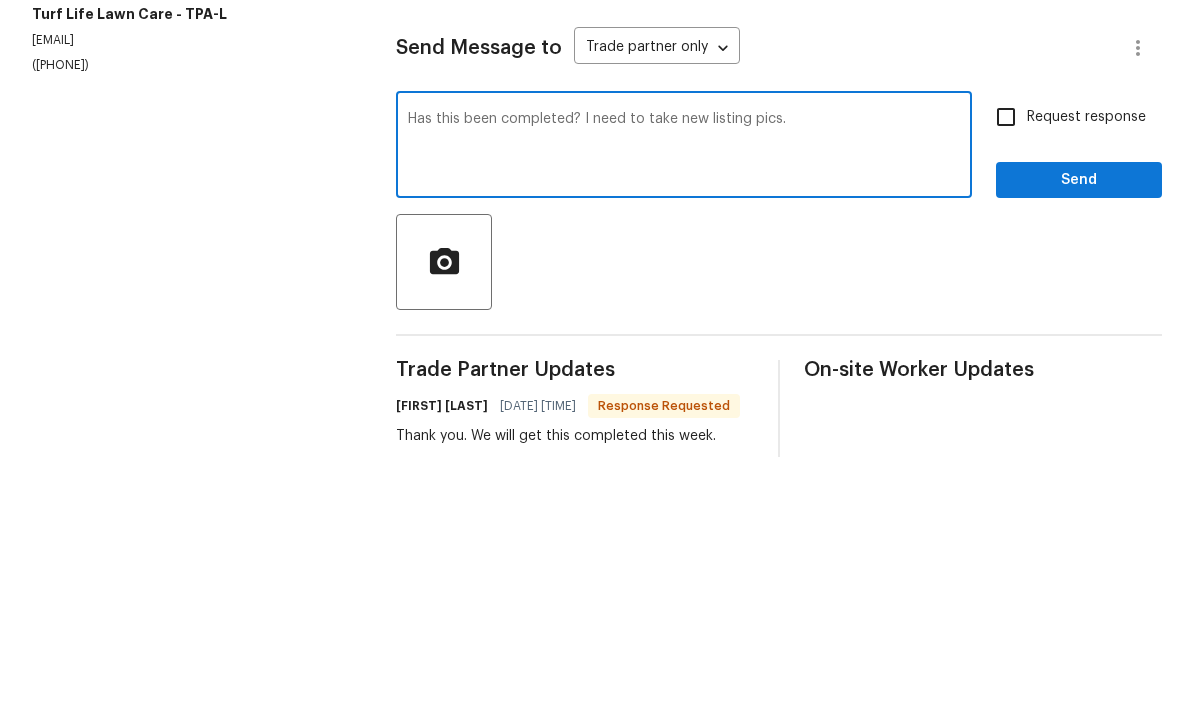 type on "Has this been completed? I need to take new listing pics." 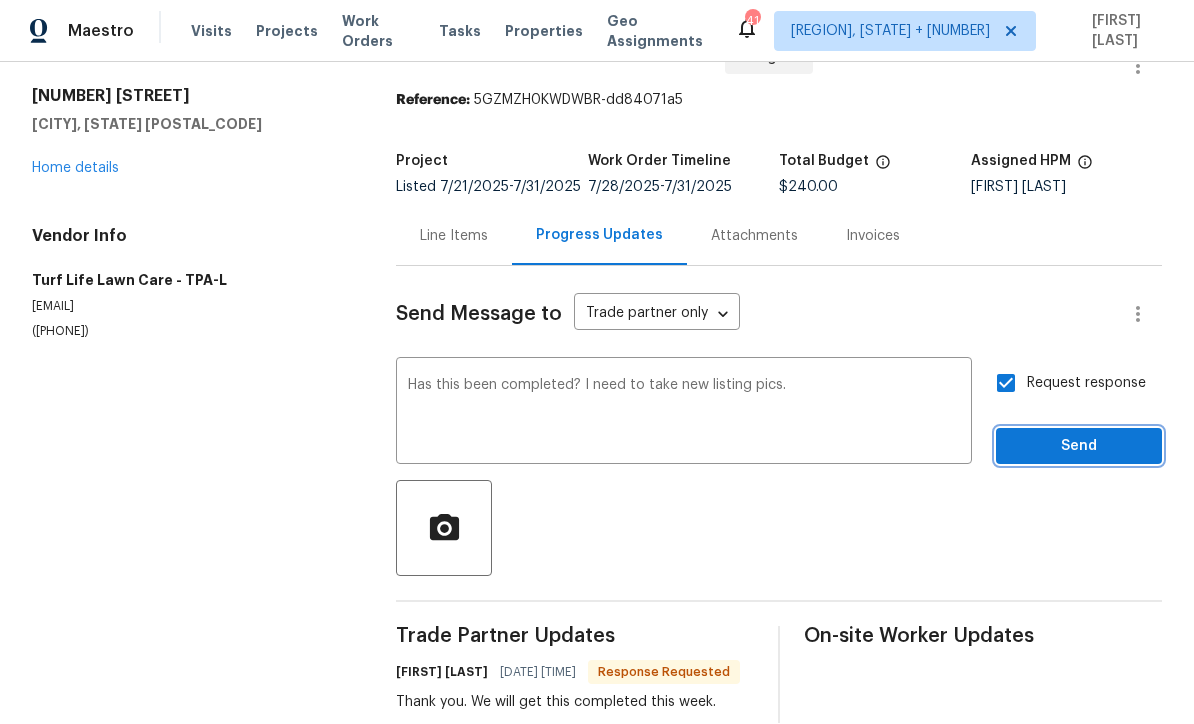 click on "Send" at bounding box center (1079, 447) 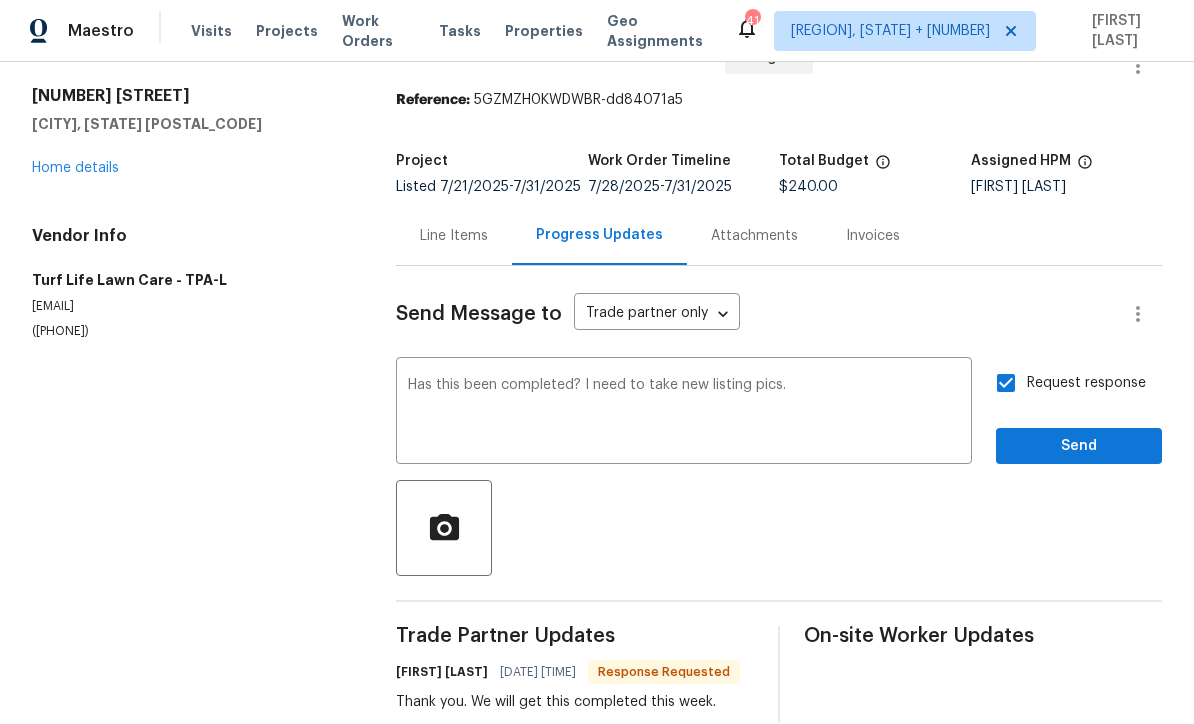 scroll, scrollTop: 24, scrollLeft: 0, axis: vertical 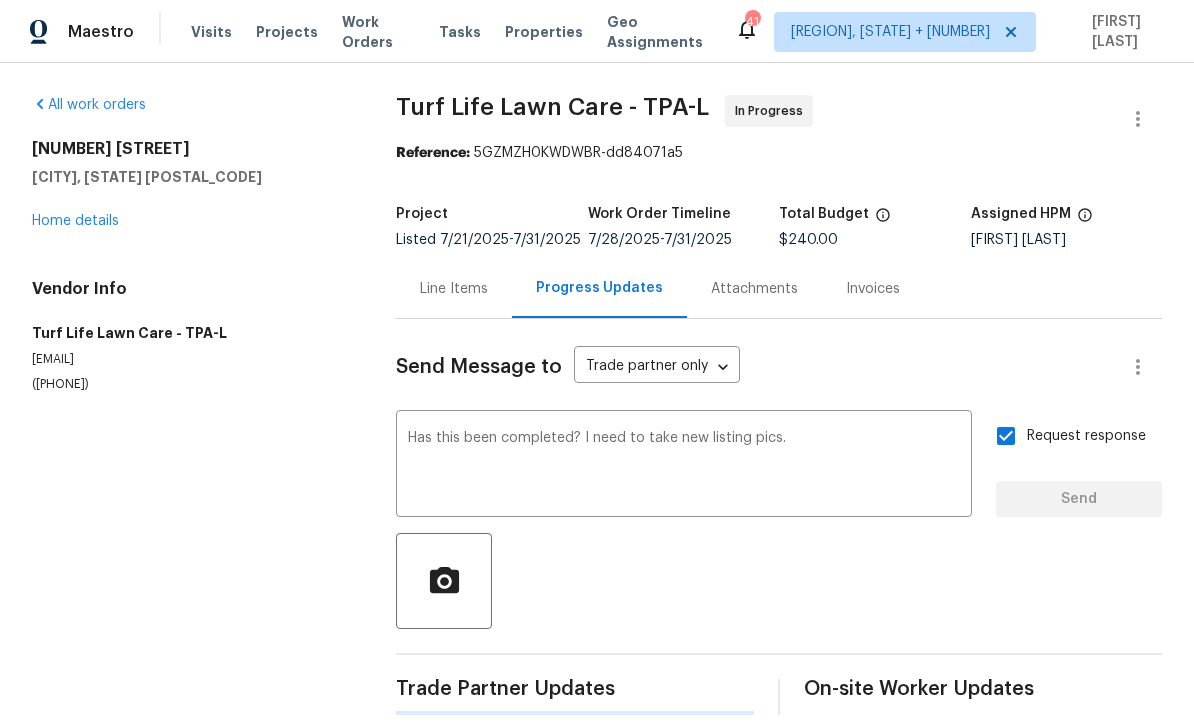 type 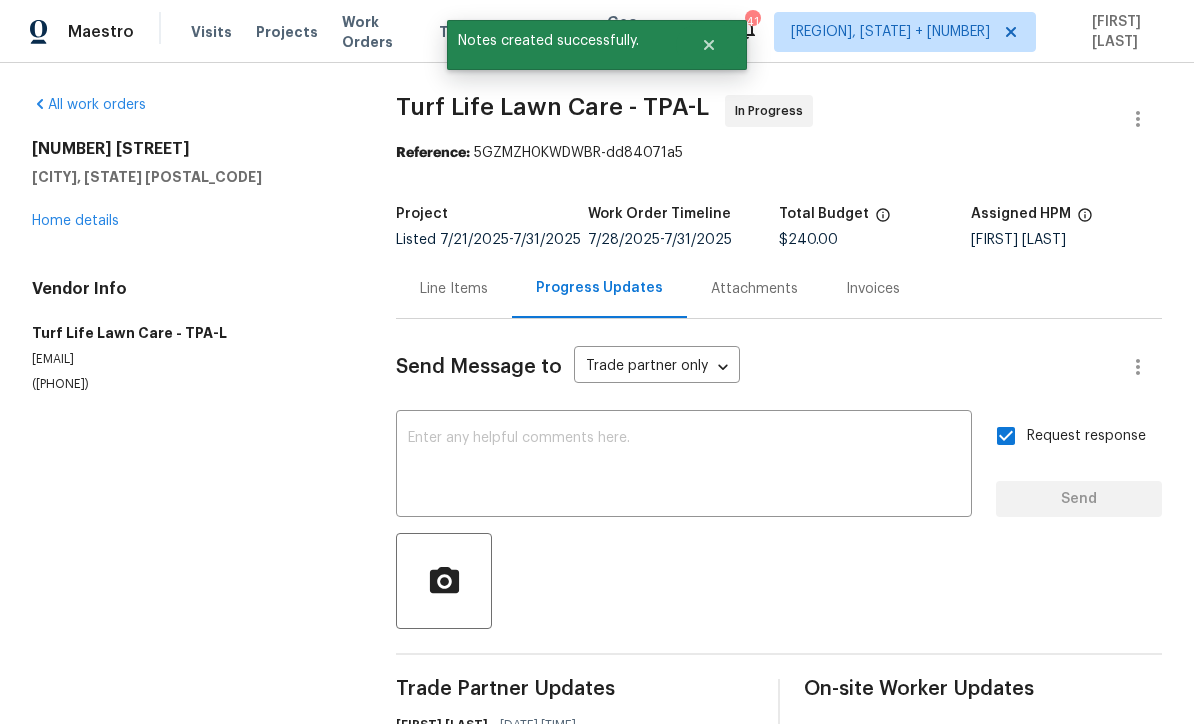 click on "3105 46th St E Palmetto, FL 34221 Home details" at bounding box center [190, 185] 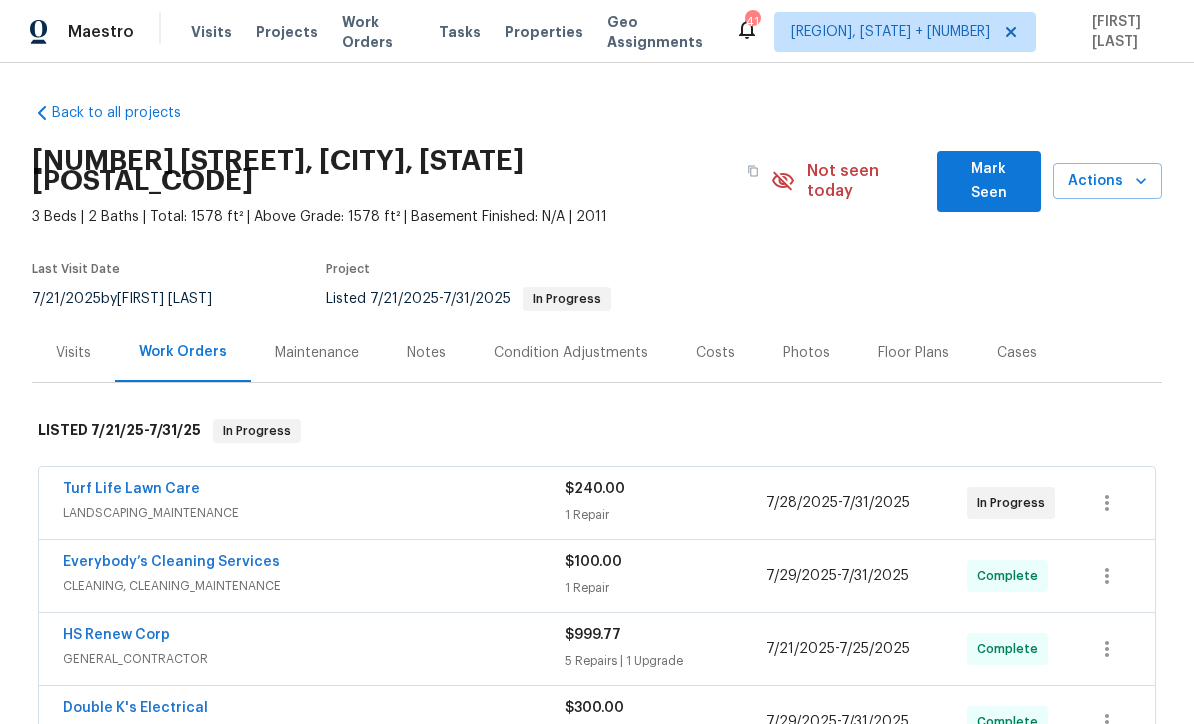 scroll, scrollTop: 0, scrollLeft: 0, axis: both 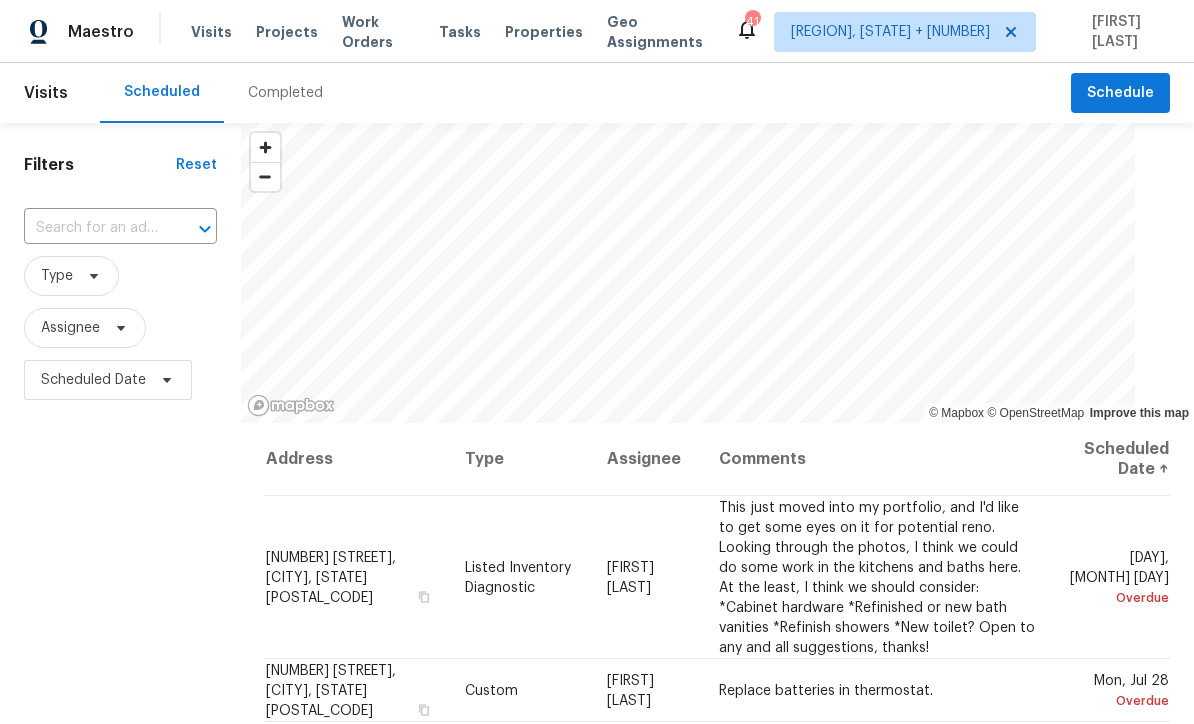 click at bounding box center (92, 228) 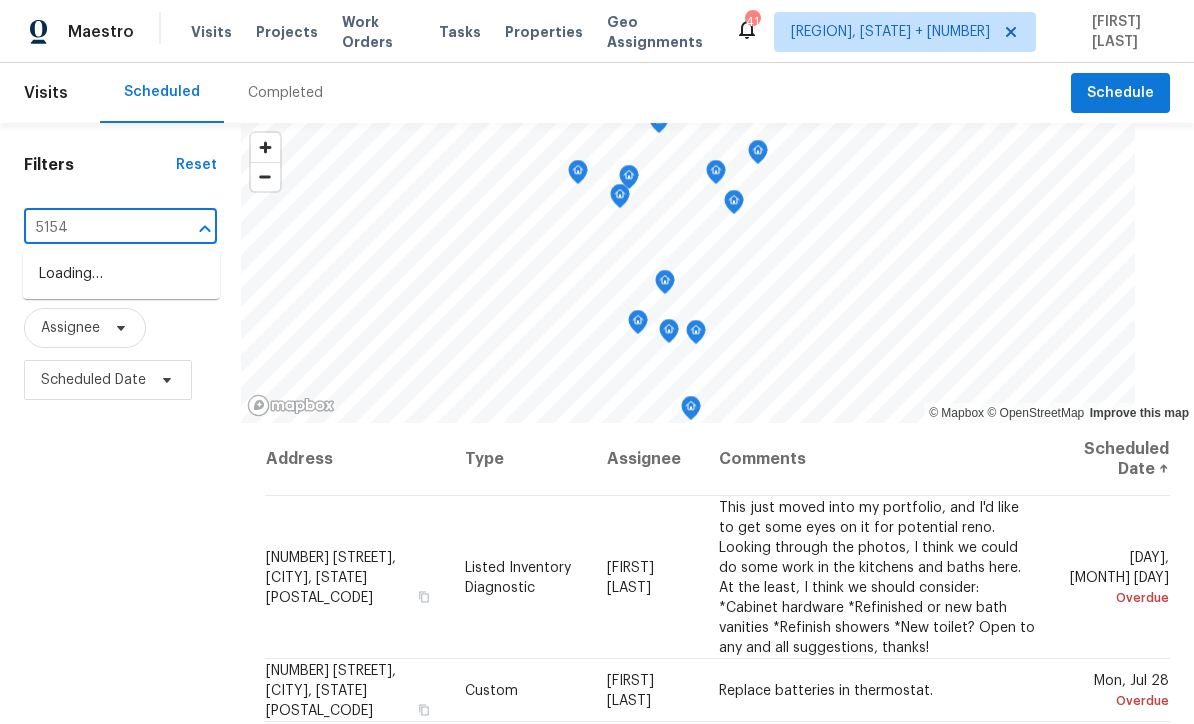 type on "5154" 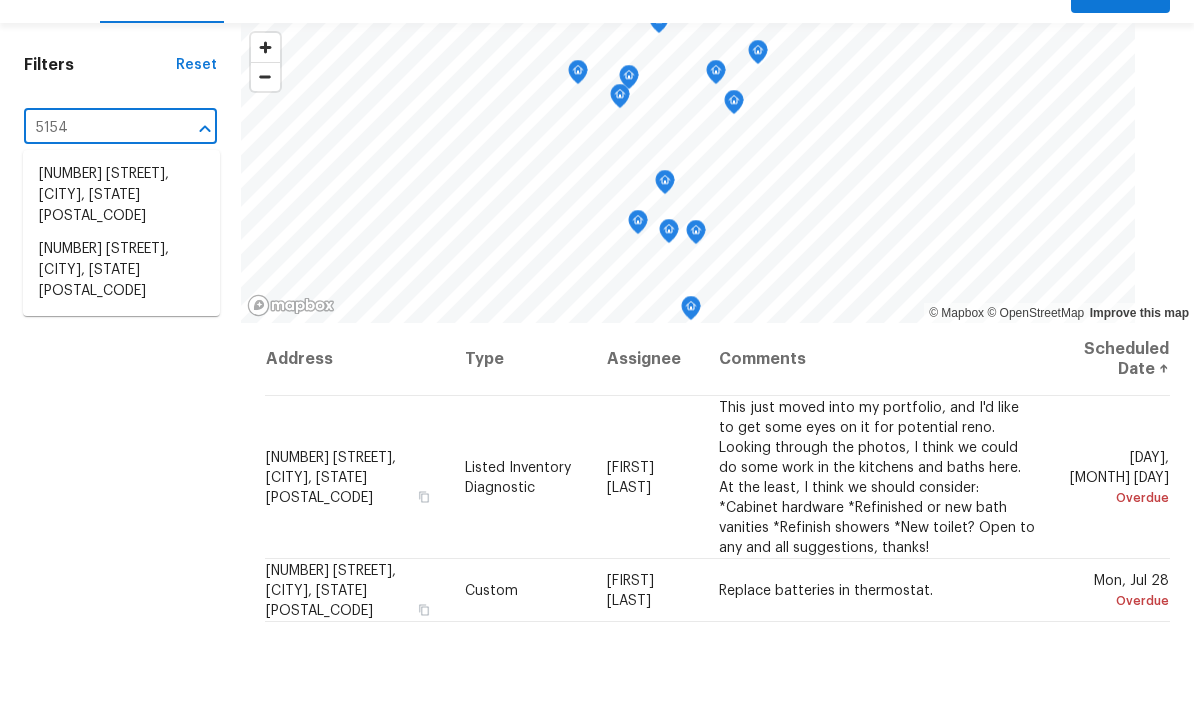 click on "[NUMBER] [STREET], [CITY], [STATE] [POSTAL_CODE]" at bounding box center (121, 370) 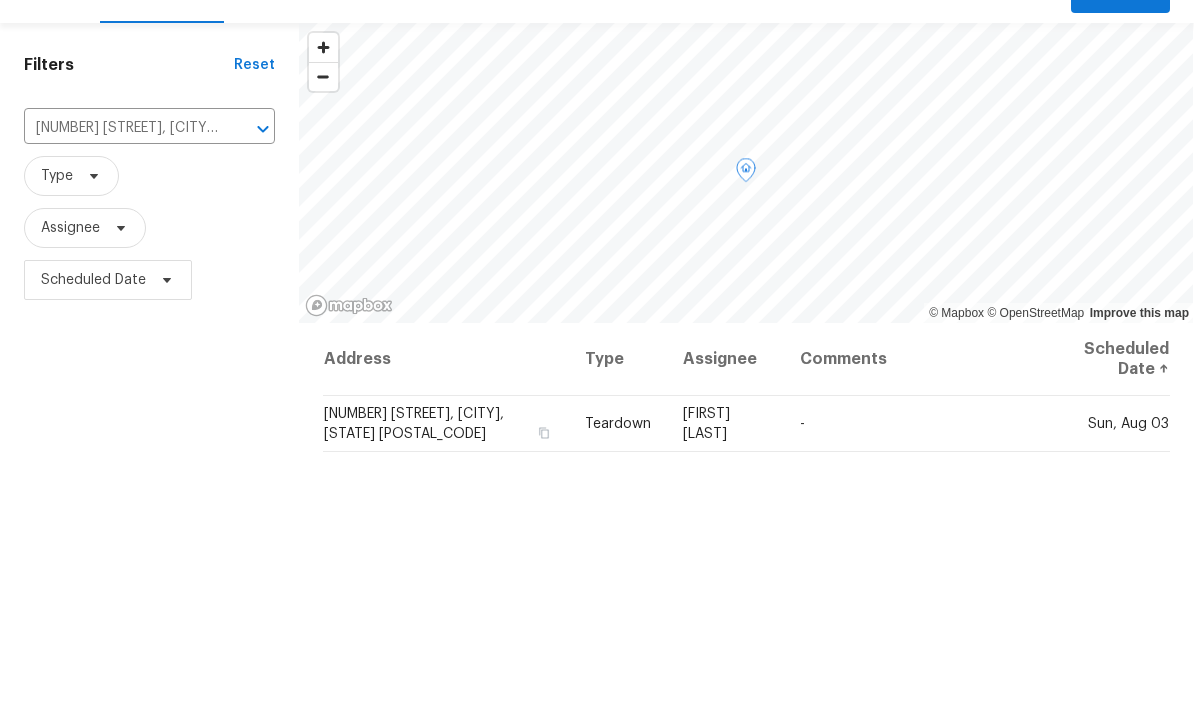 click 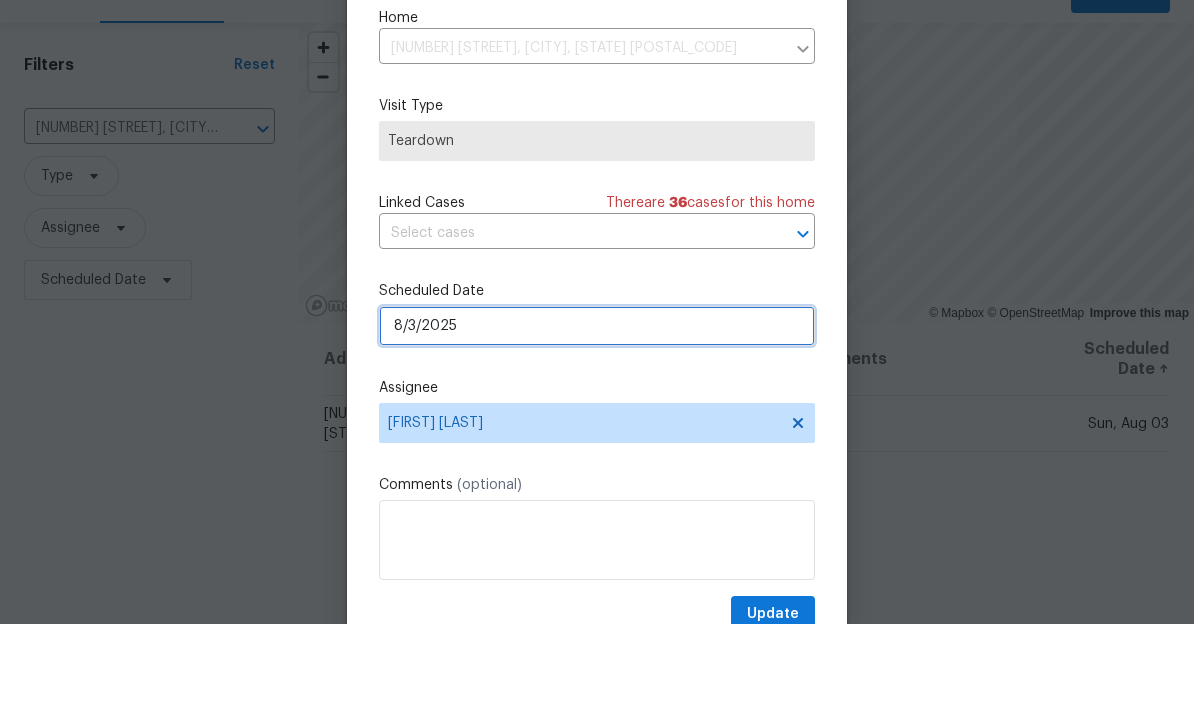 click on "8/3/2025" at bounding box center (597, 426) 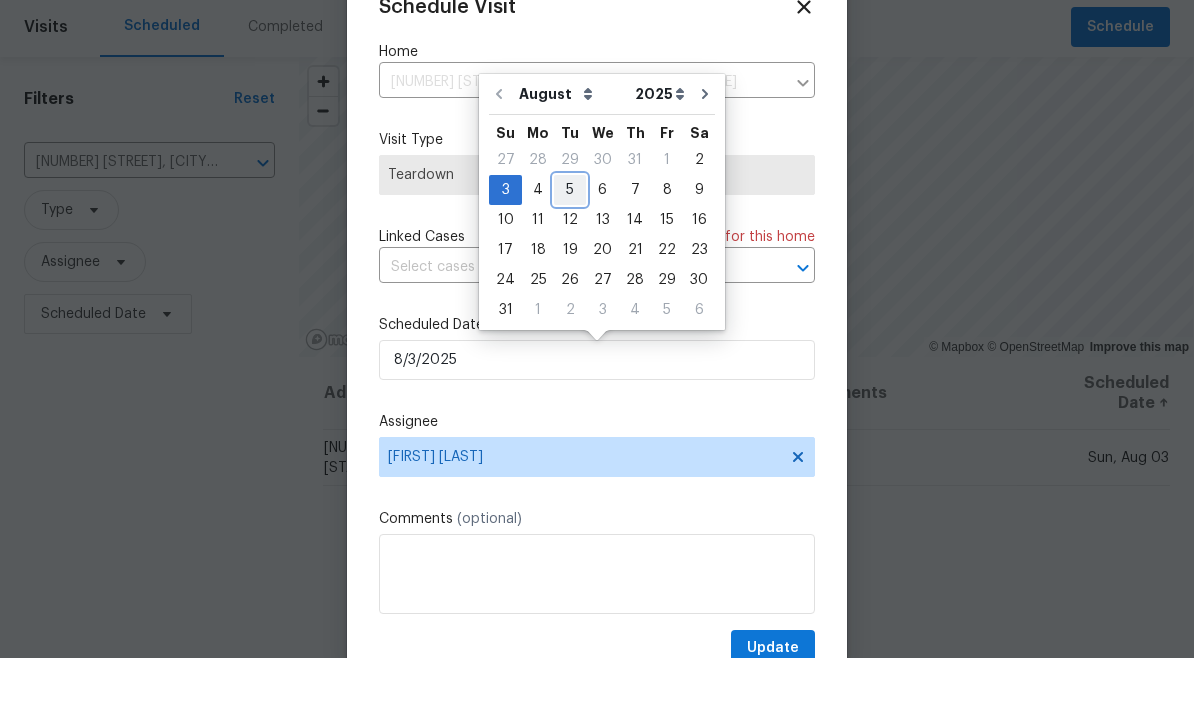 click on "5" at bounding box center (570, 256) 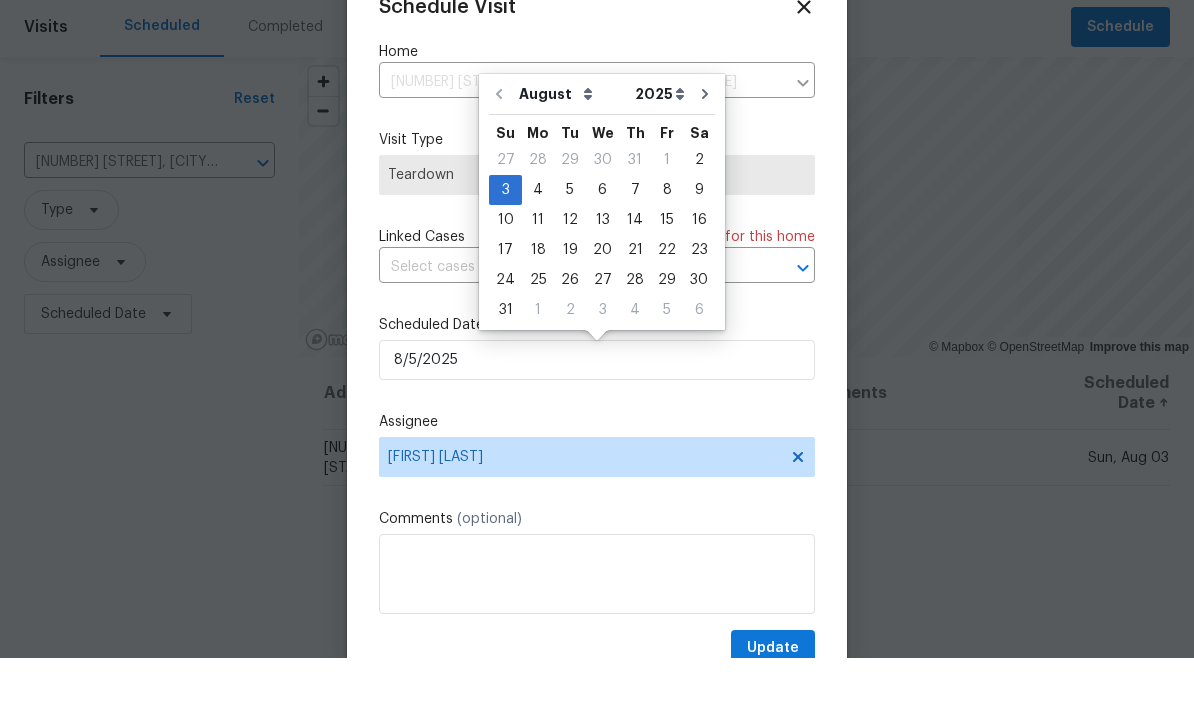 scroll, scrollTop: 66, scrollLeft: 0, axis: vertical 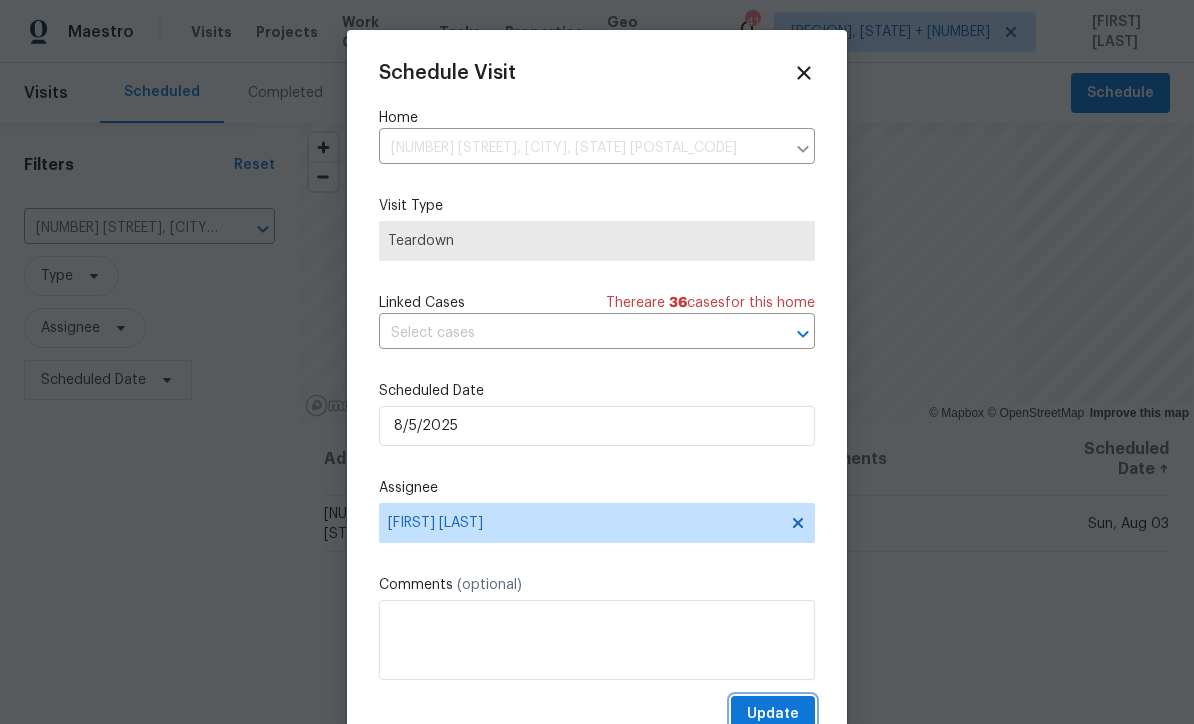 click on "Update" at bounding box center [773, 714] 